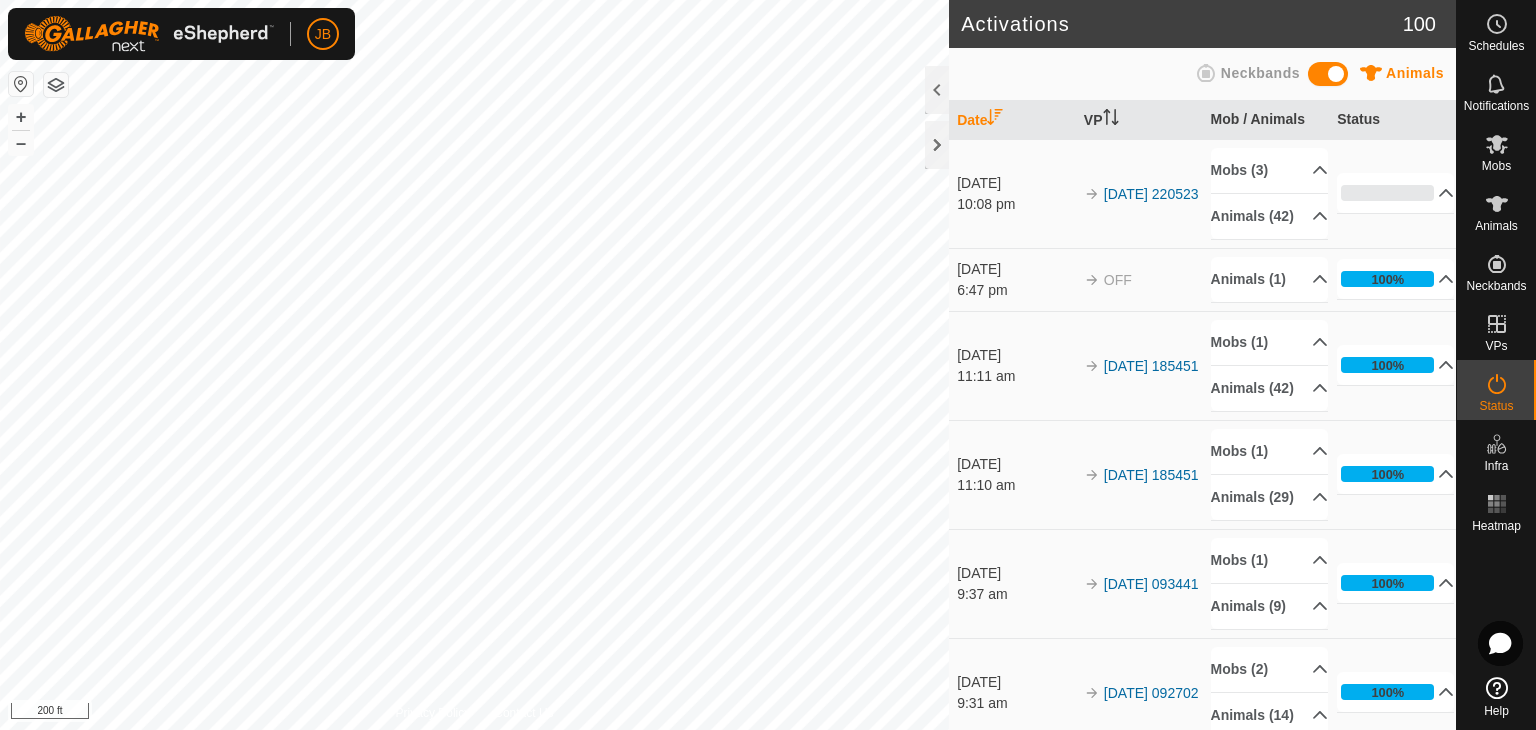 scroll, scrollTop: 0, scrollLeft: 0, axis: both 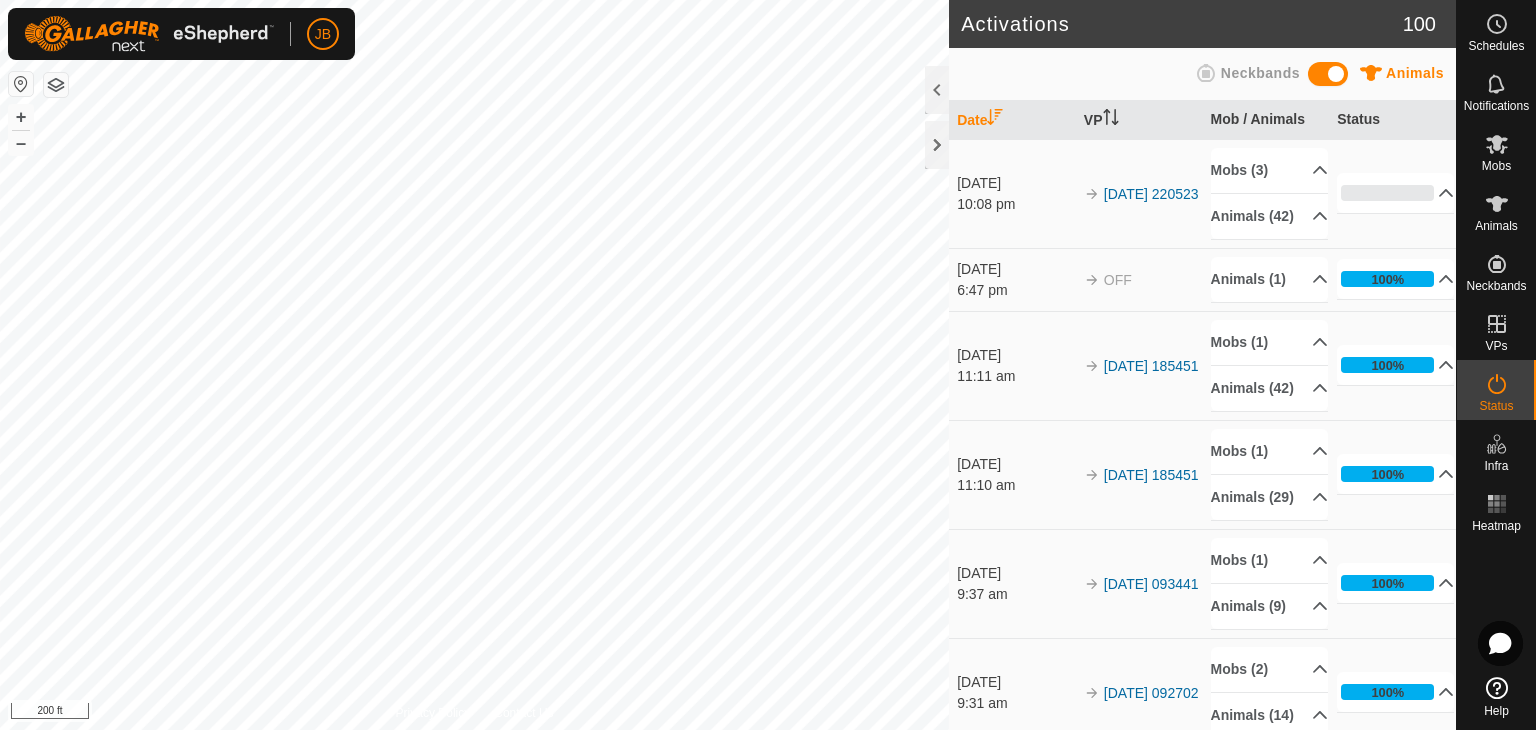 click at bounding box center (21, 84) 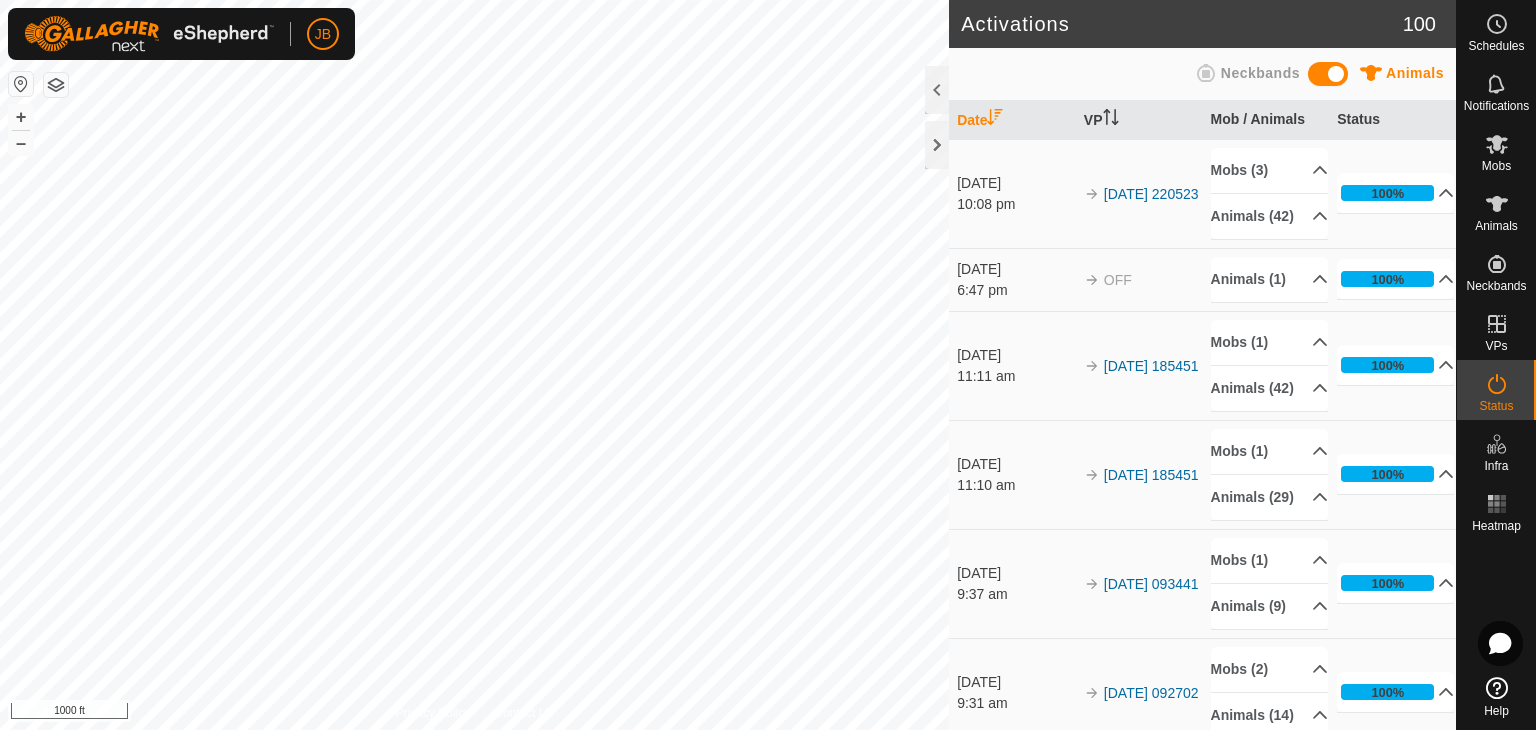 scroll, scrollTop: 0, scrollLeft: 0, axis: both 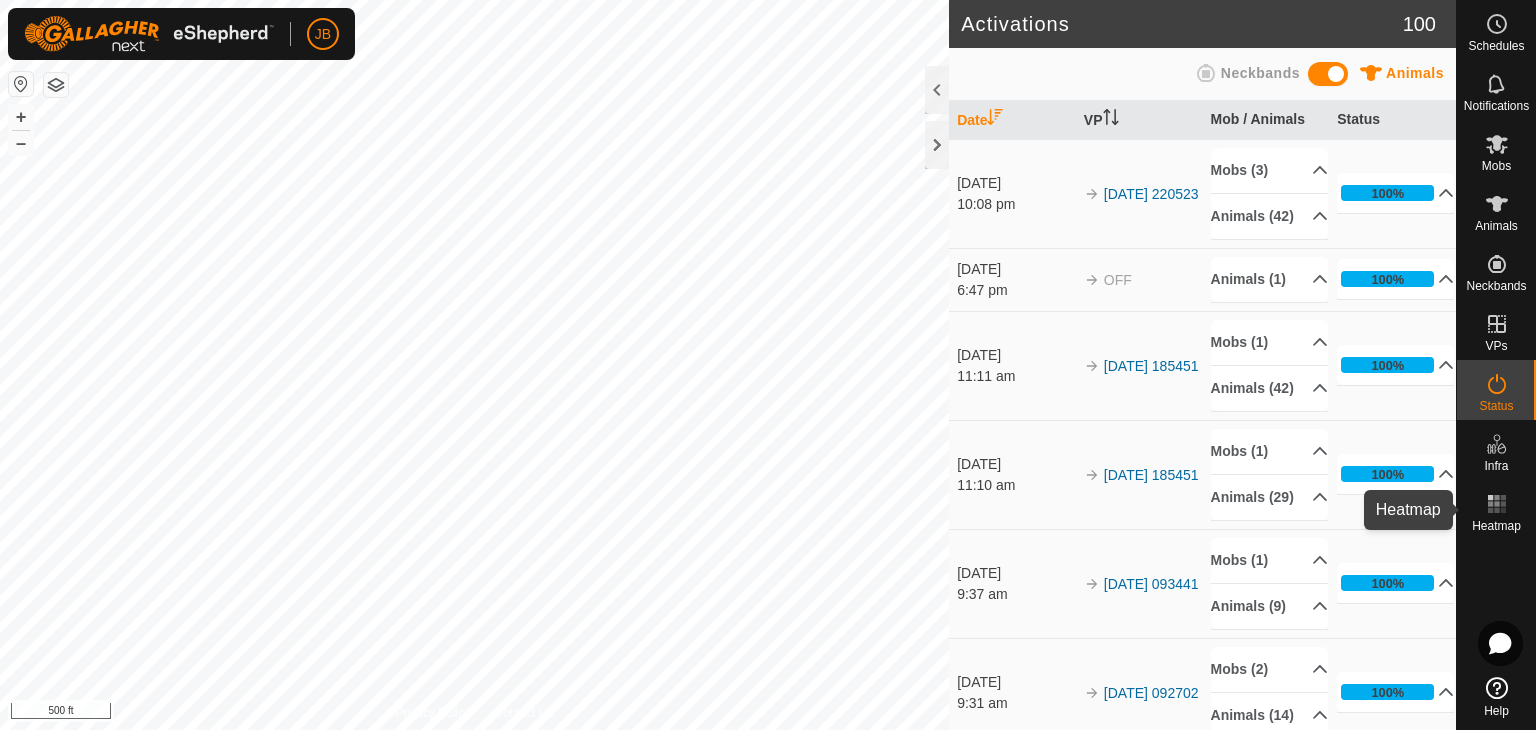 click 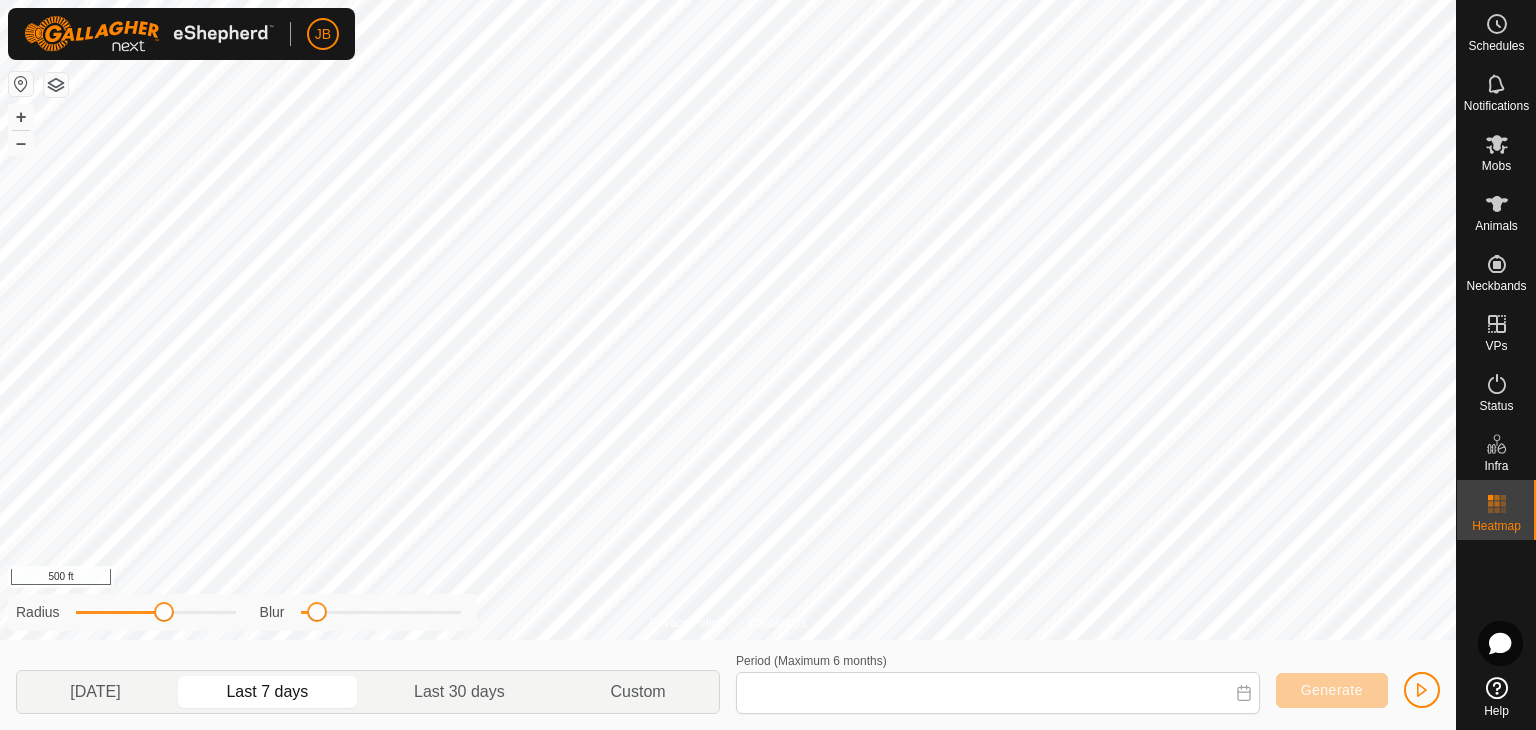 type on "[DATE] - [DATE]" 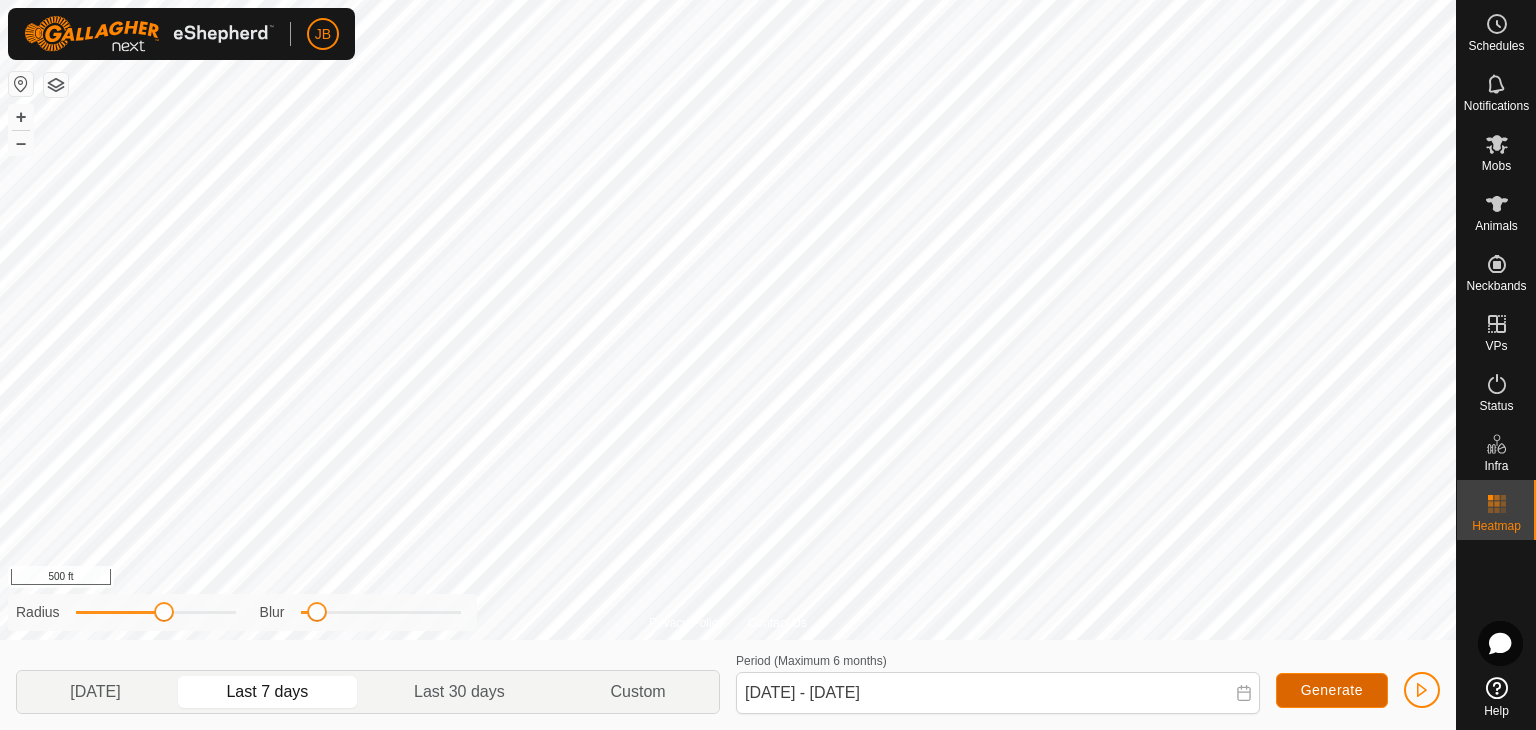 click on "Generate" 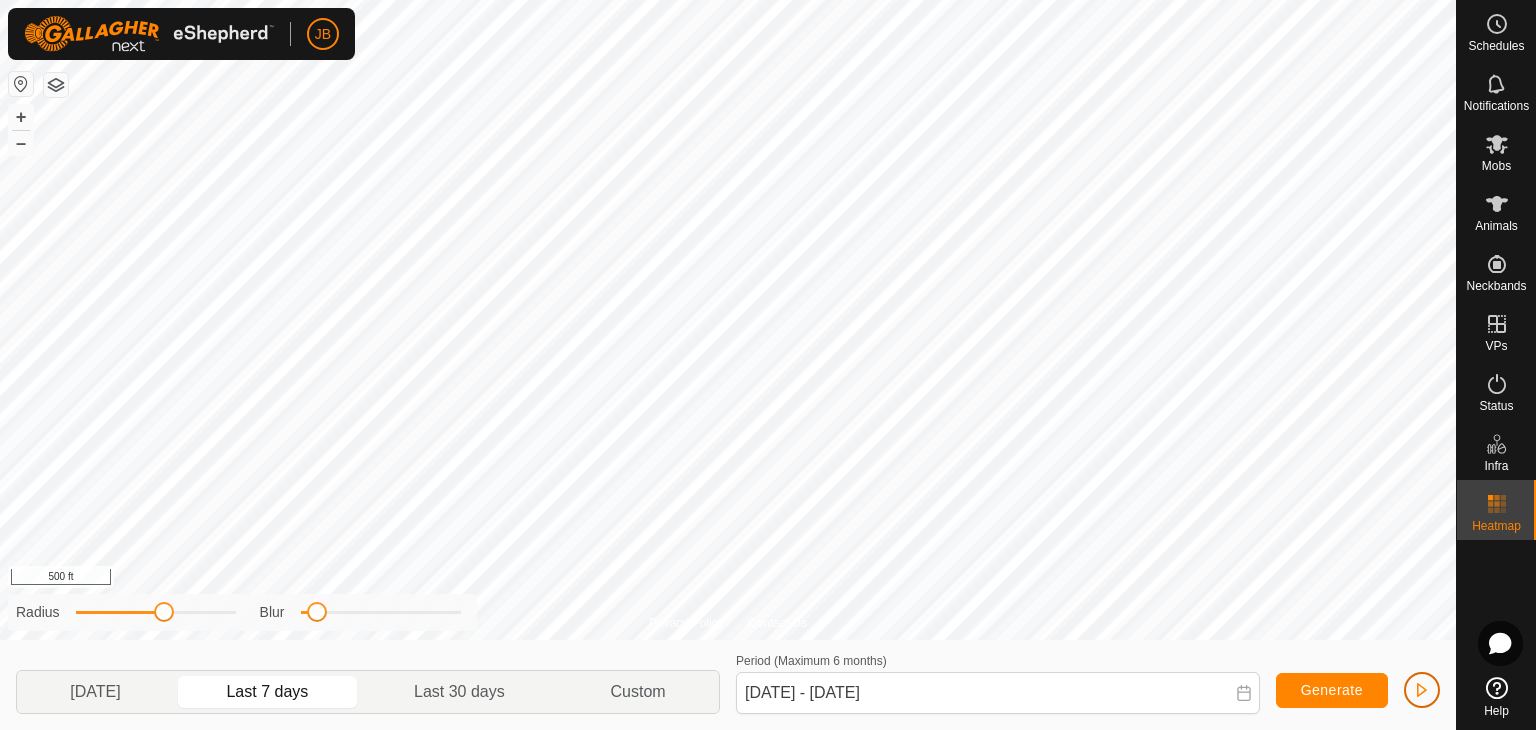 click 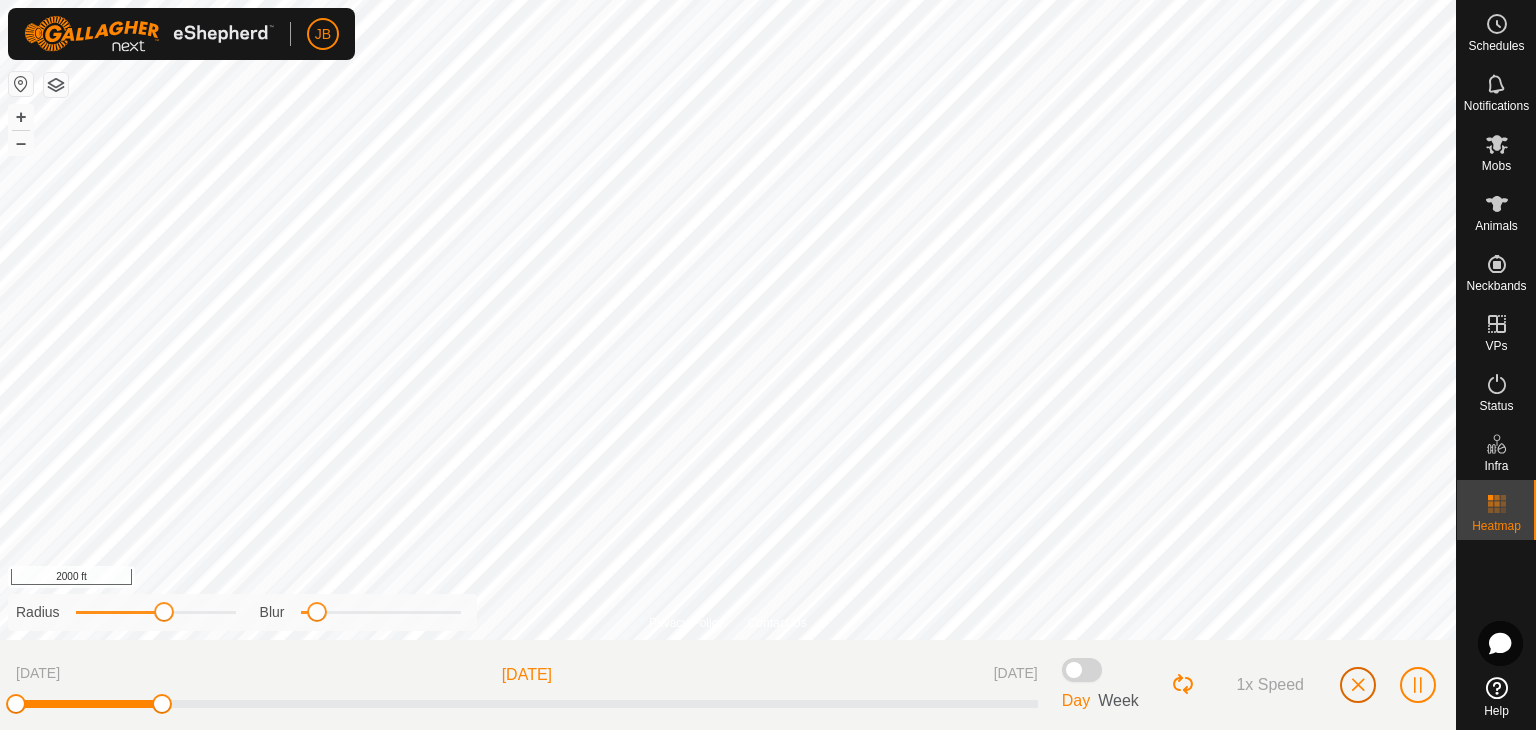 click 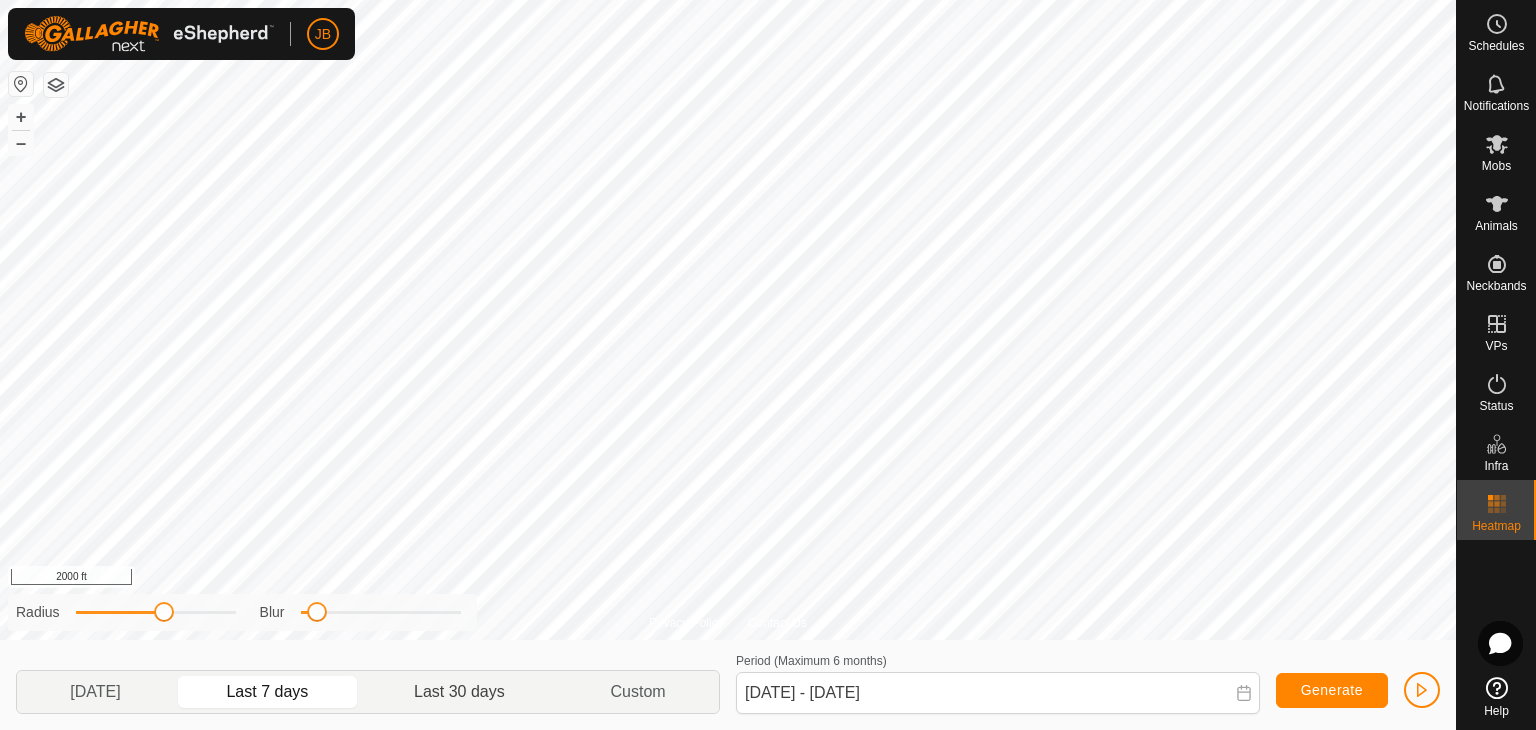 click on "Last 30 days" 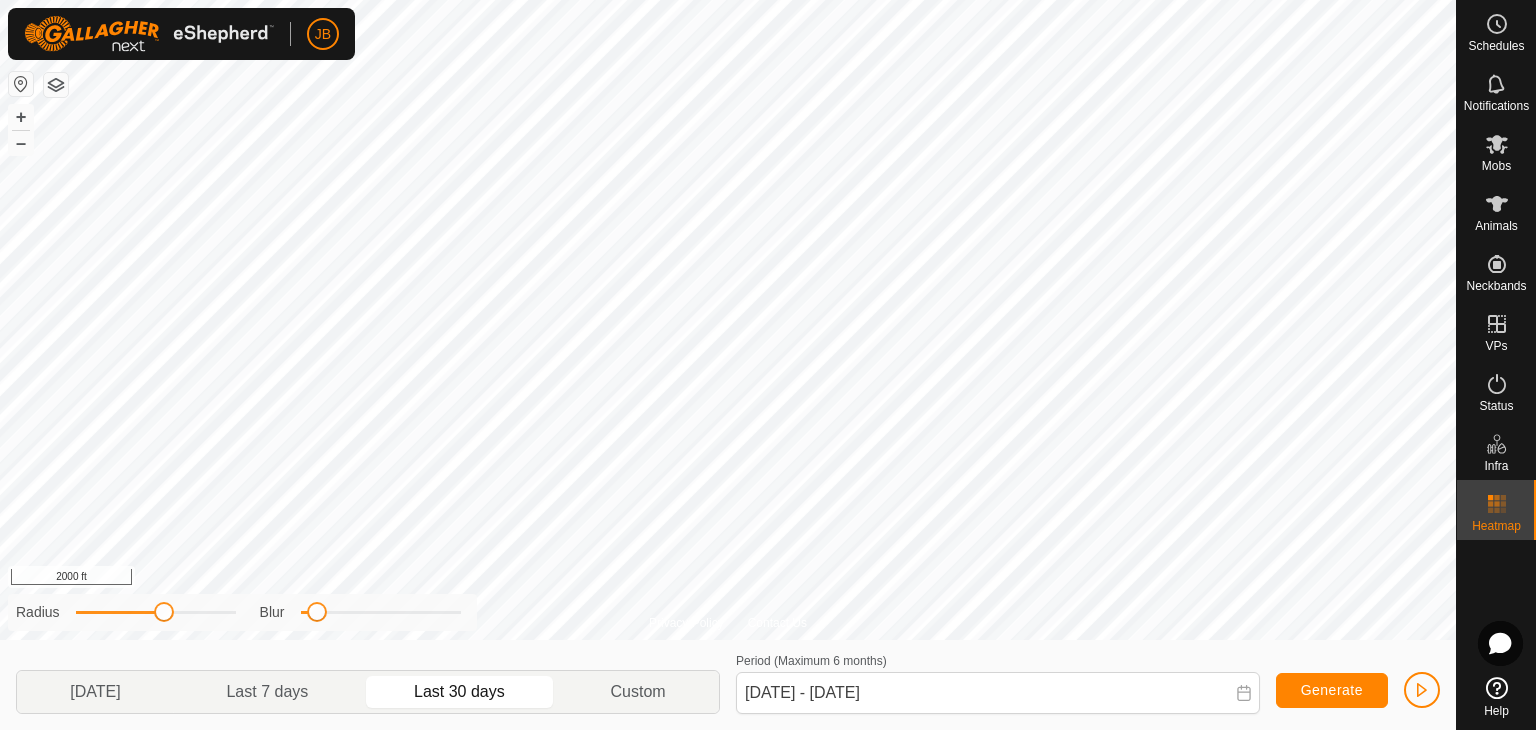 type on "[DATE] - [DATE]" 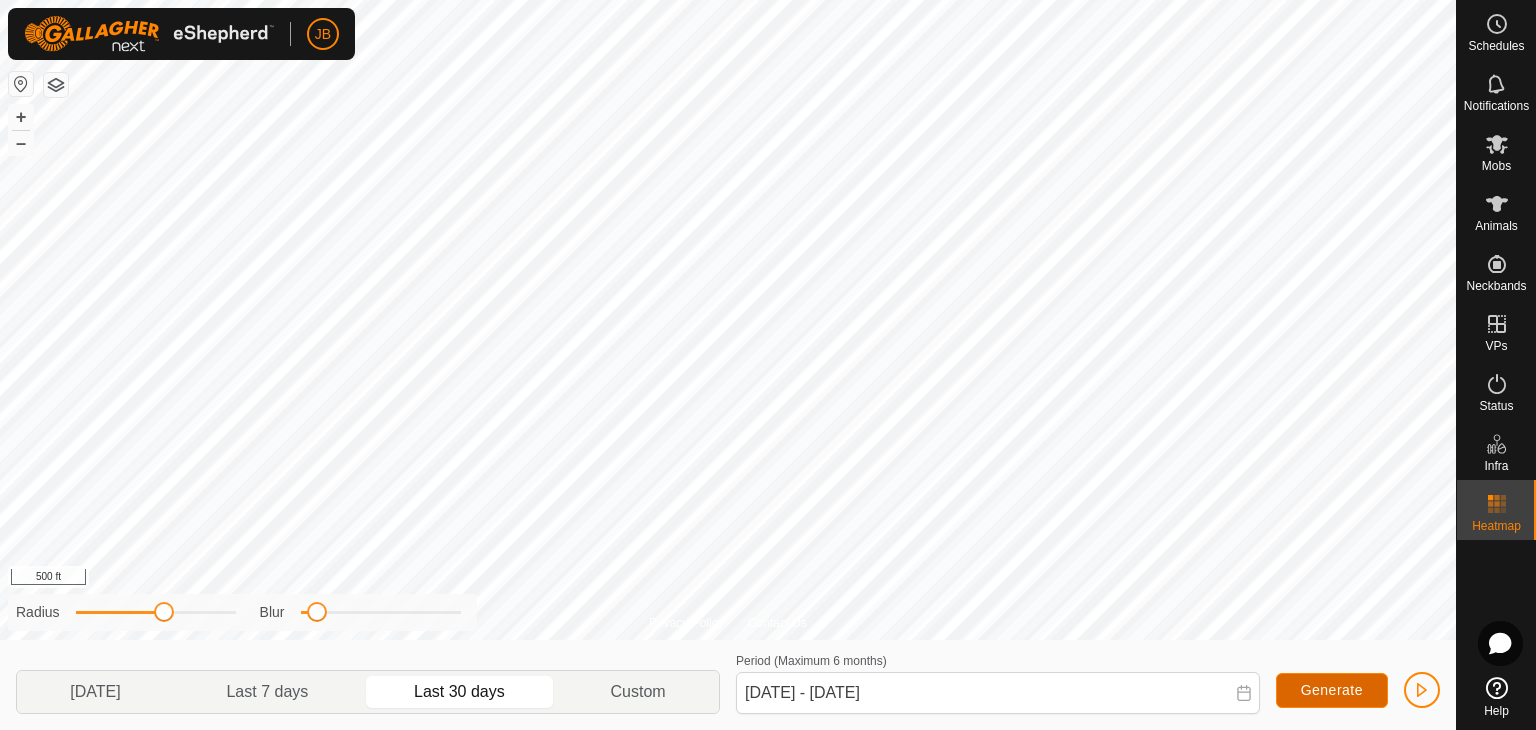 click on "Generate" 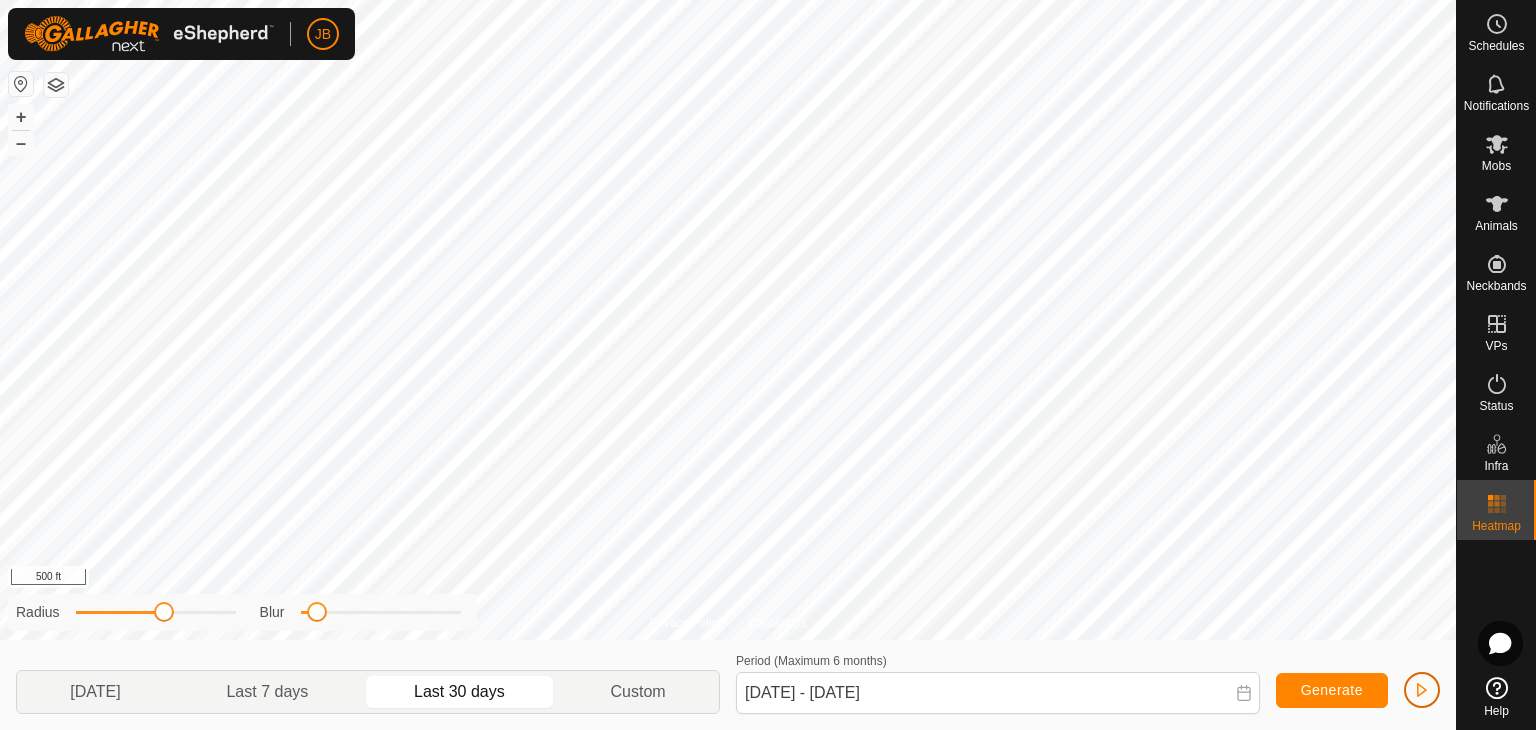 click 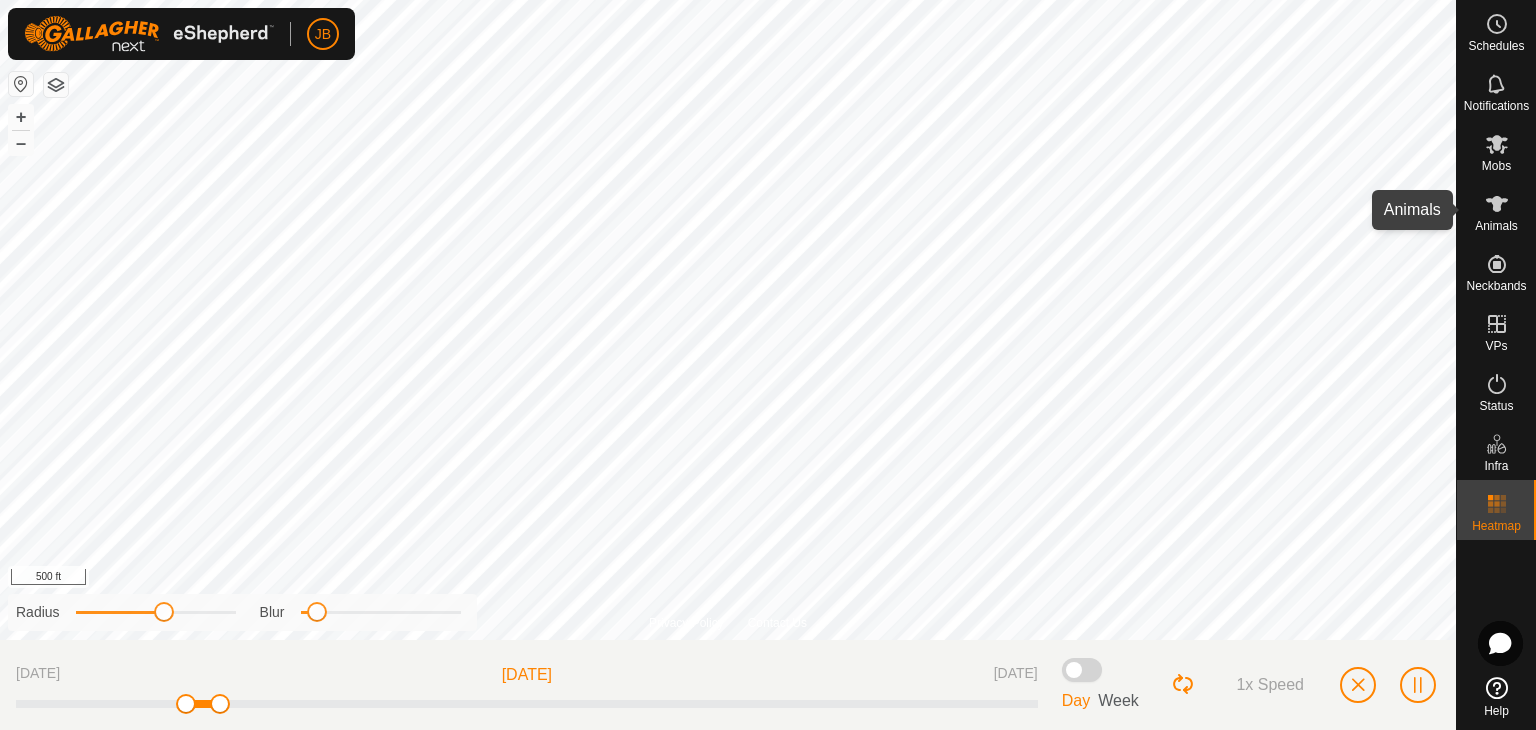 click 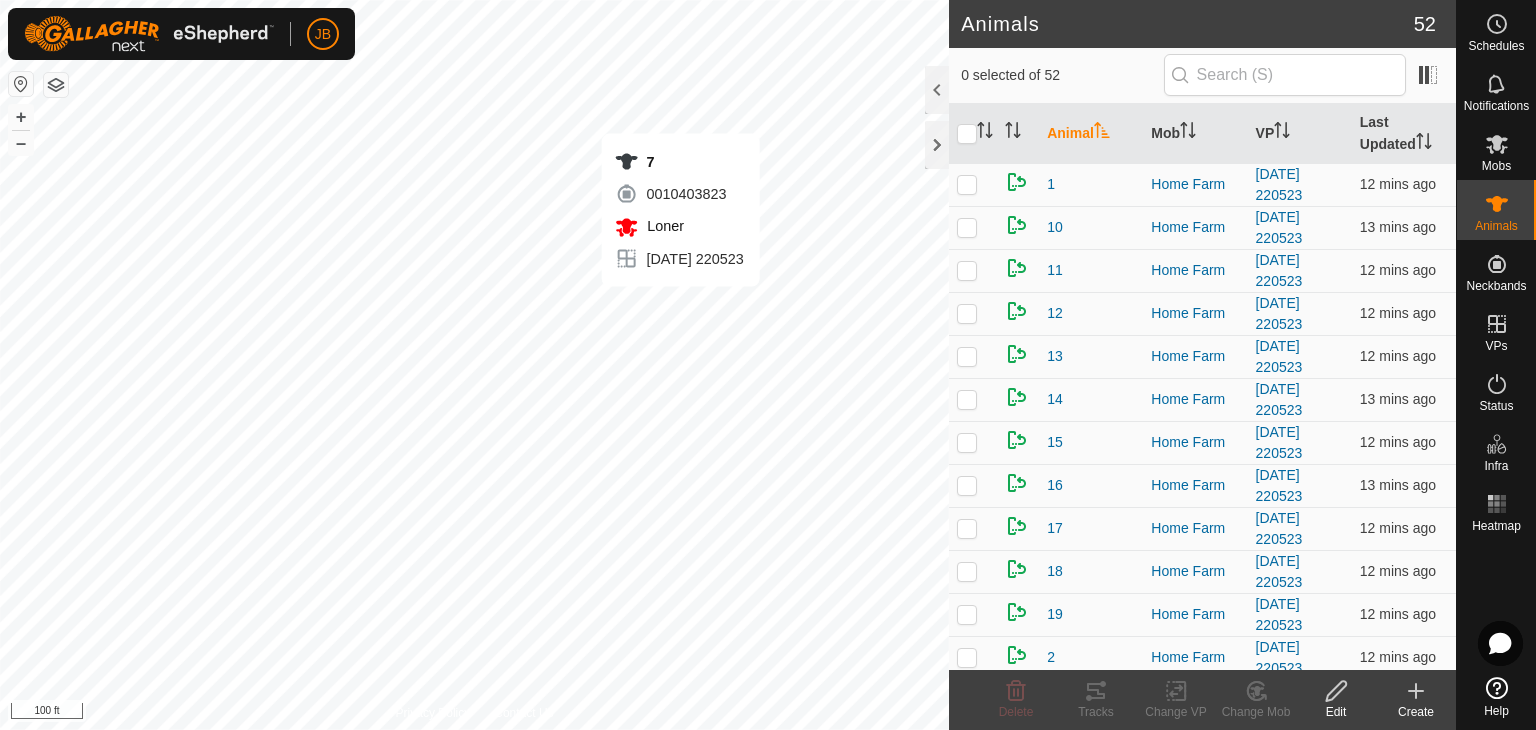 checkbox on "true" 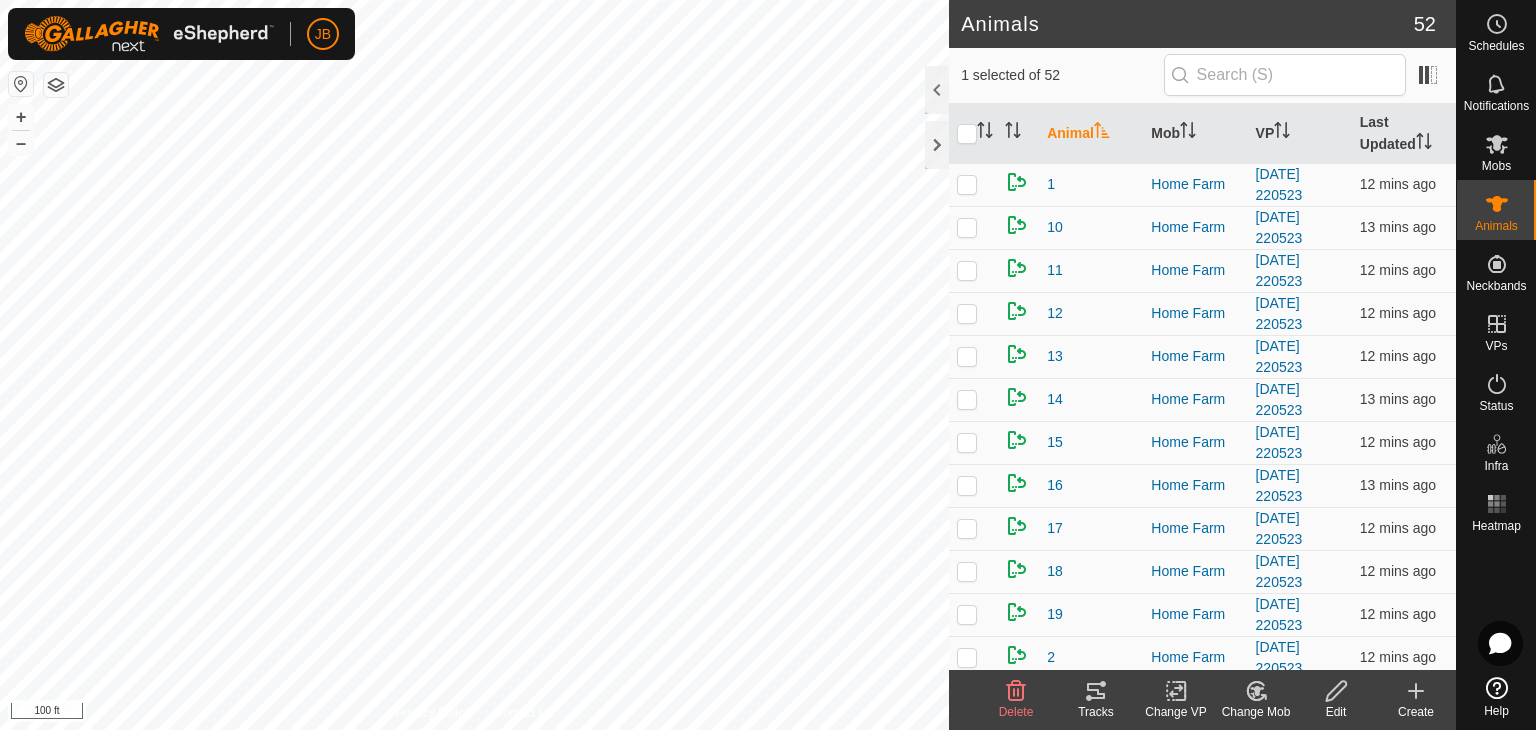 click 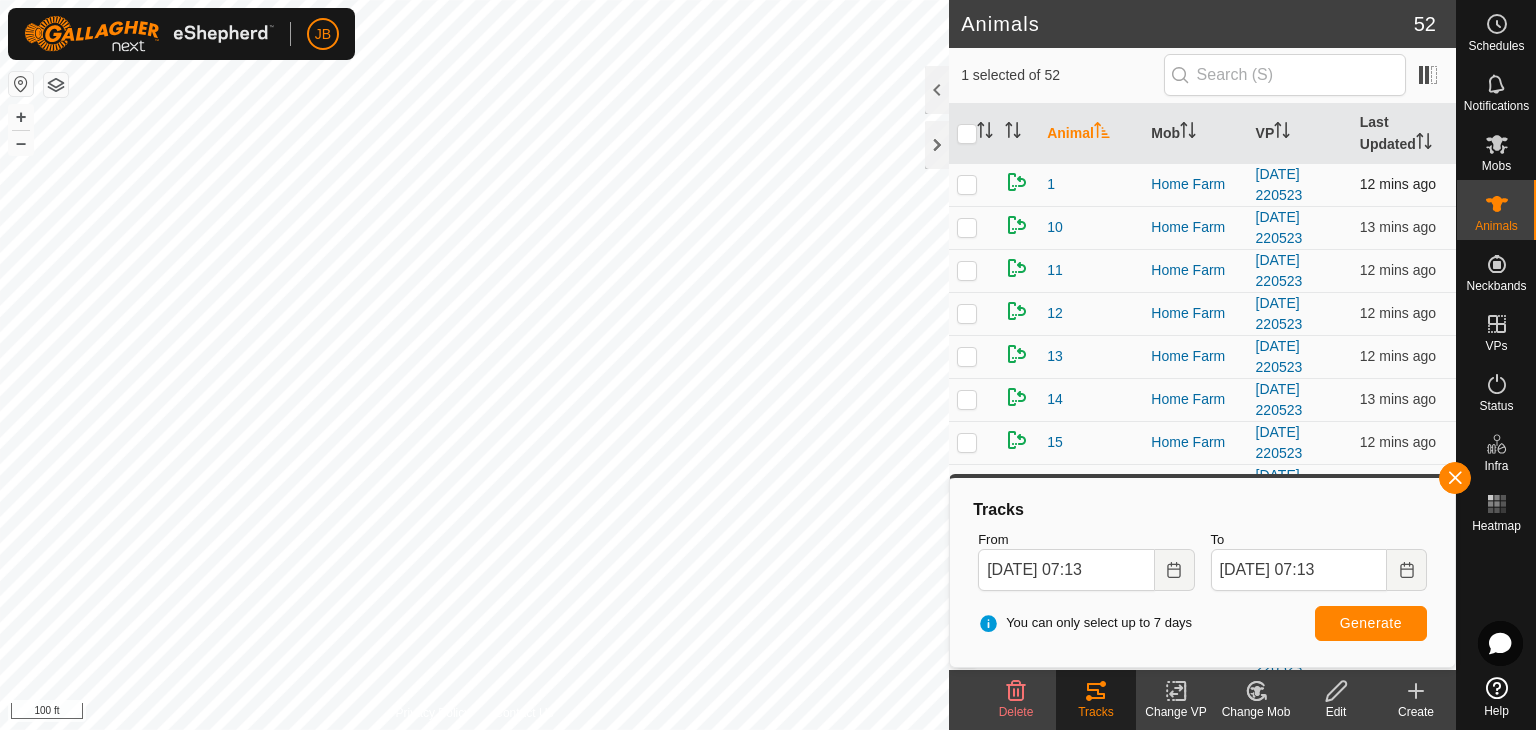 click at bounding box center (967, 184) 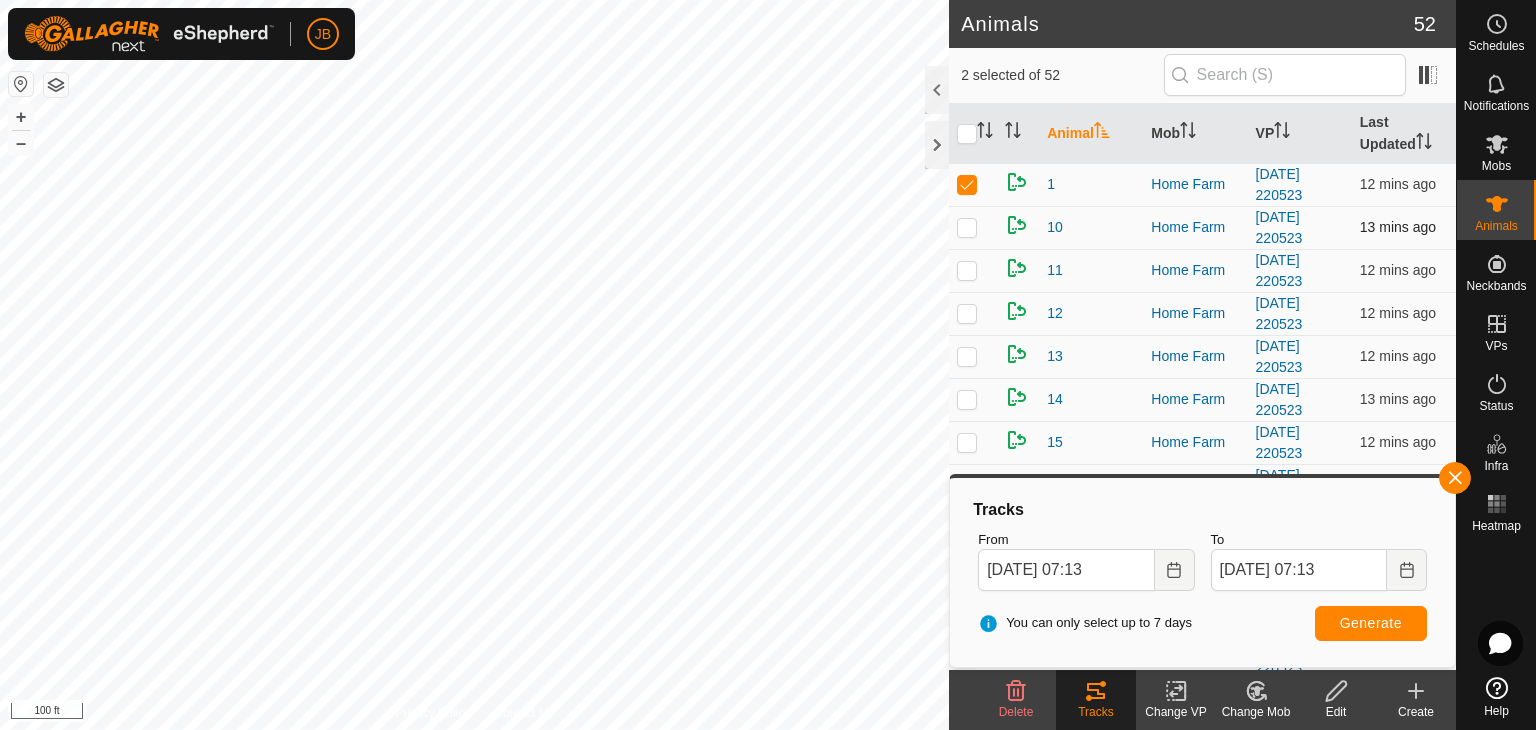 click at bounding box center (967, 227) 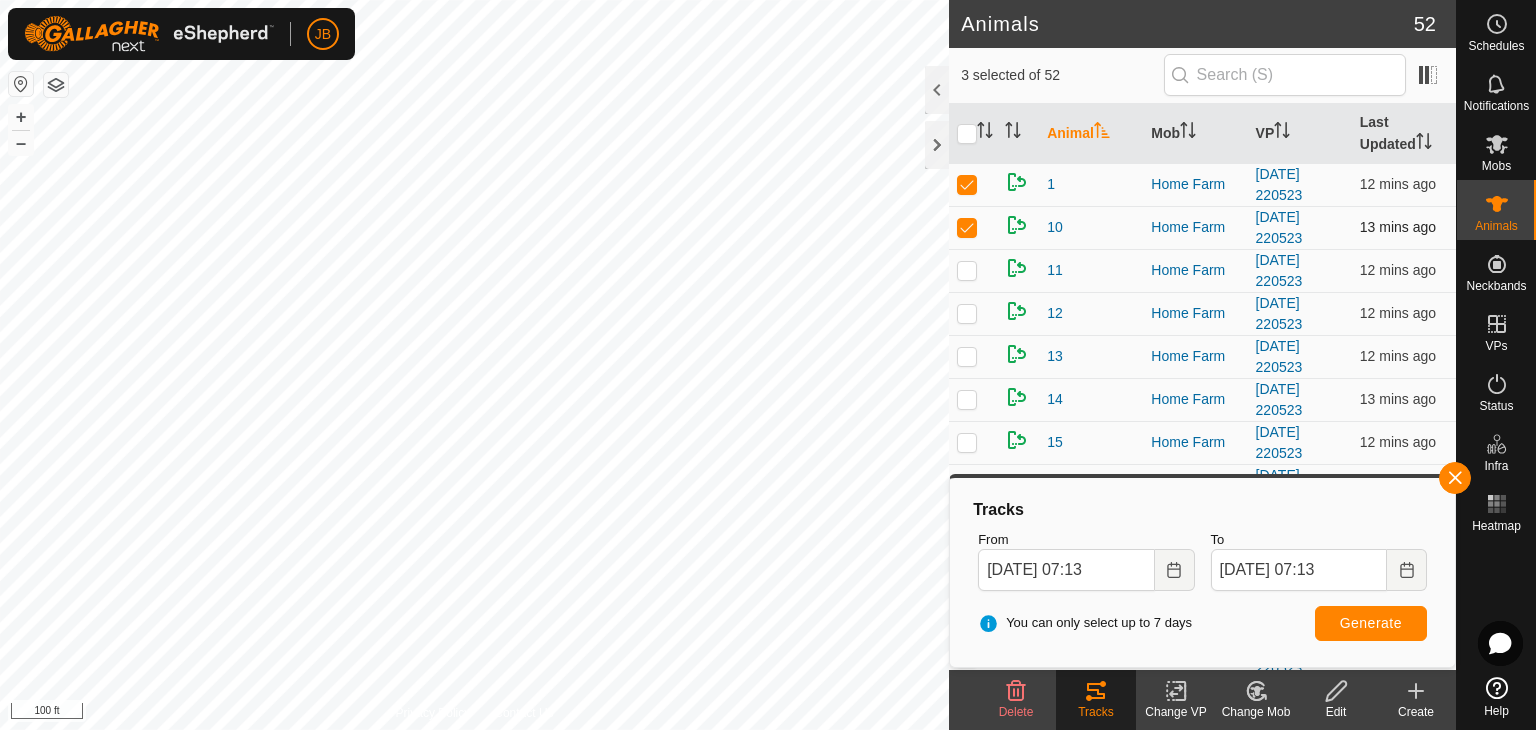 checkbox on "true" 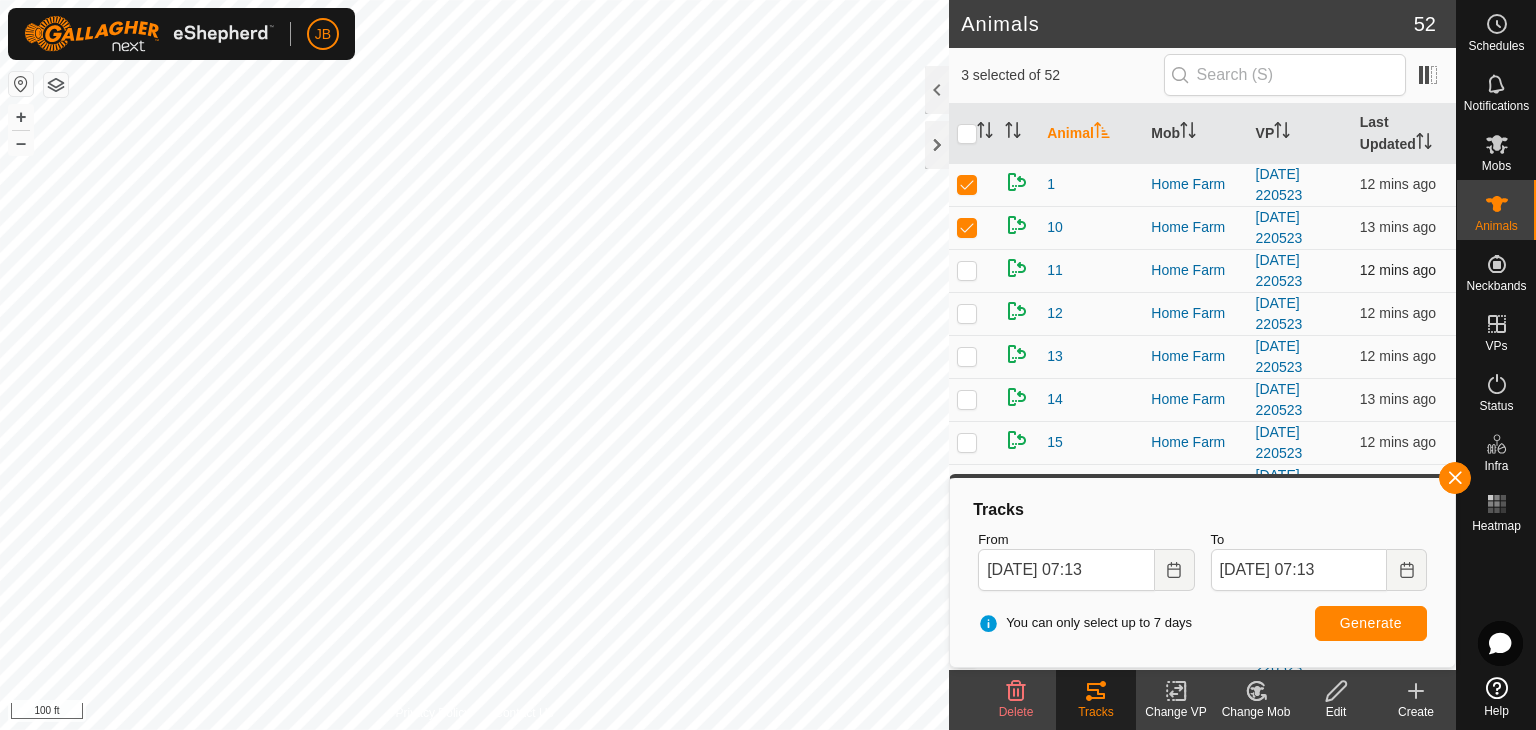 click at bounding box center [967, 270] 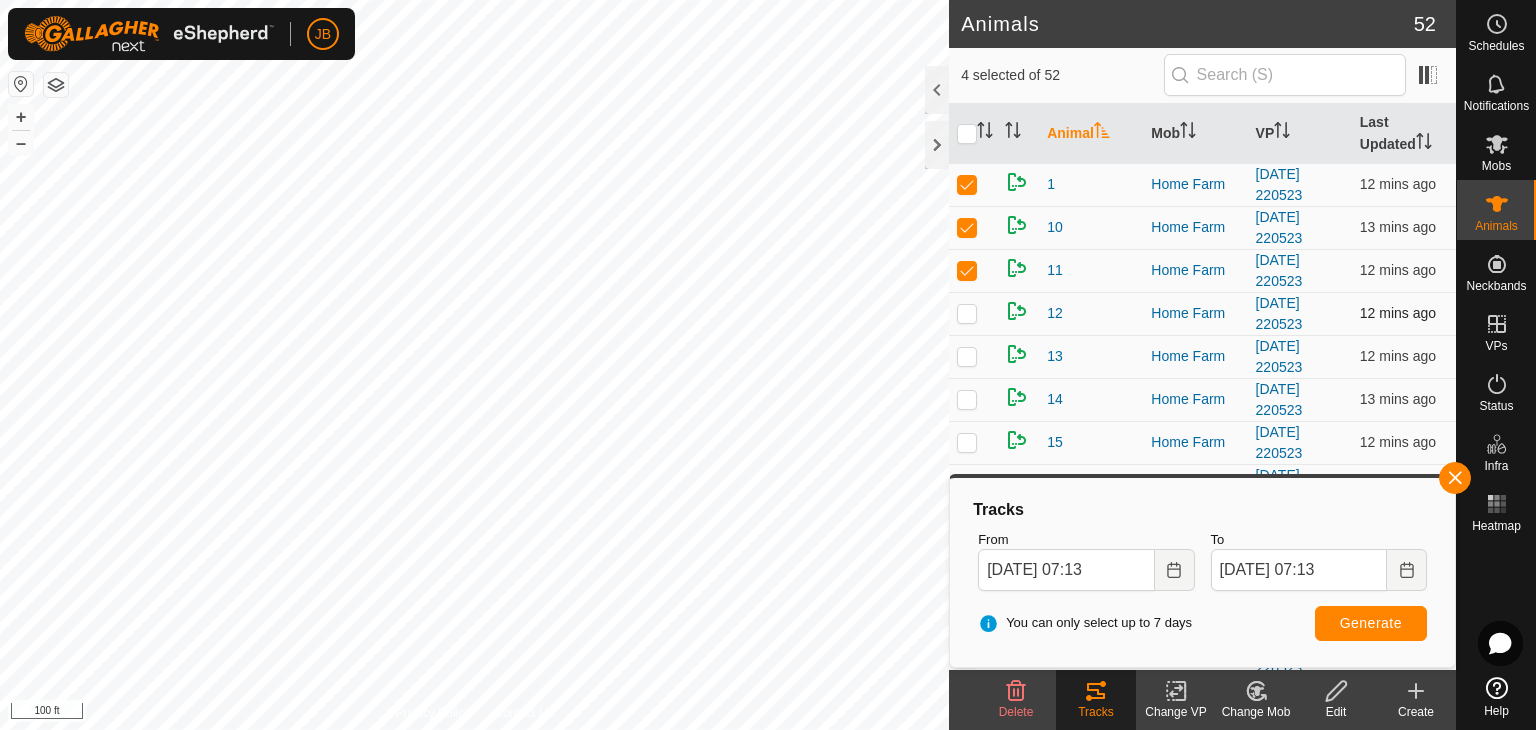 click at bounding box center (973, 313) 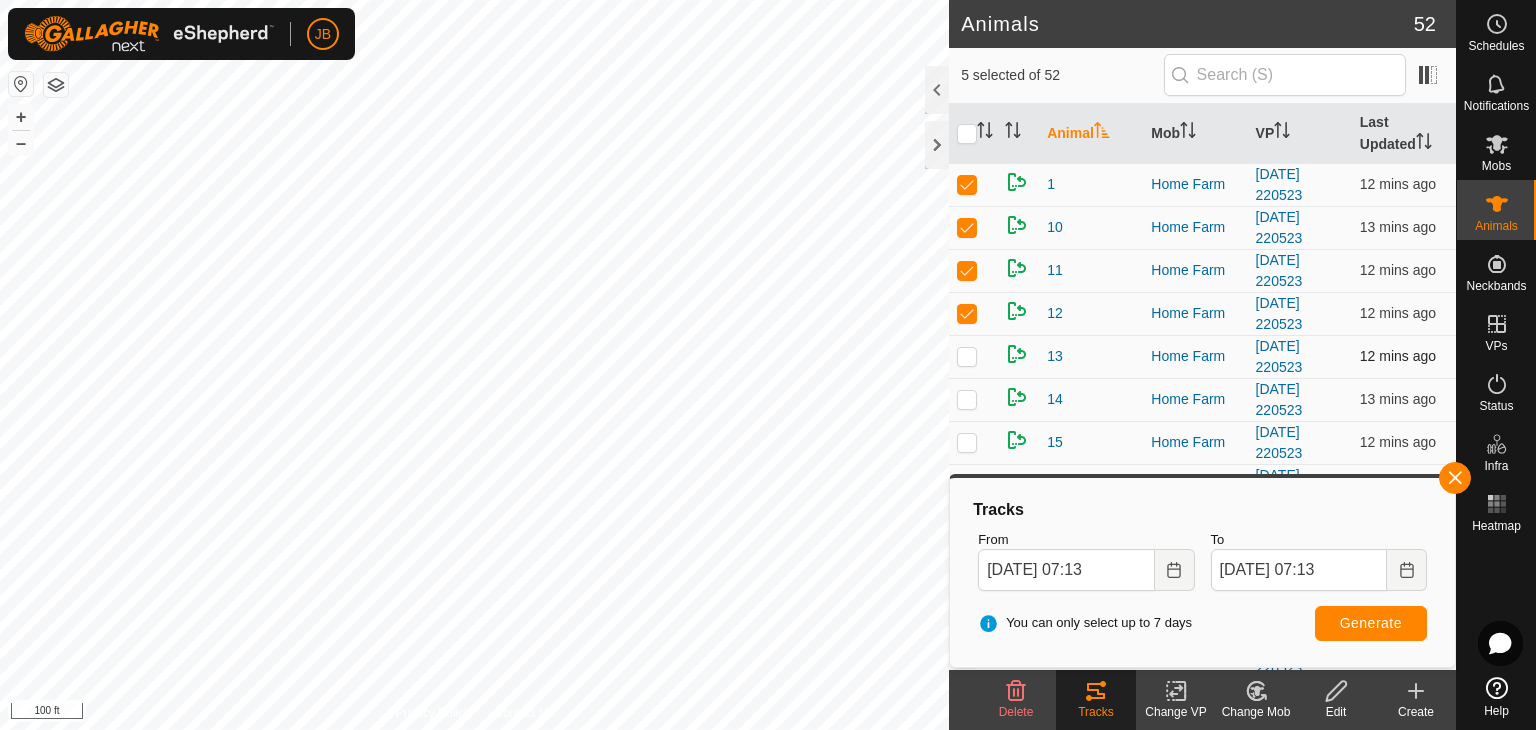 click at bounding box center [967, 356] 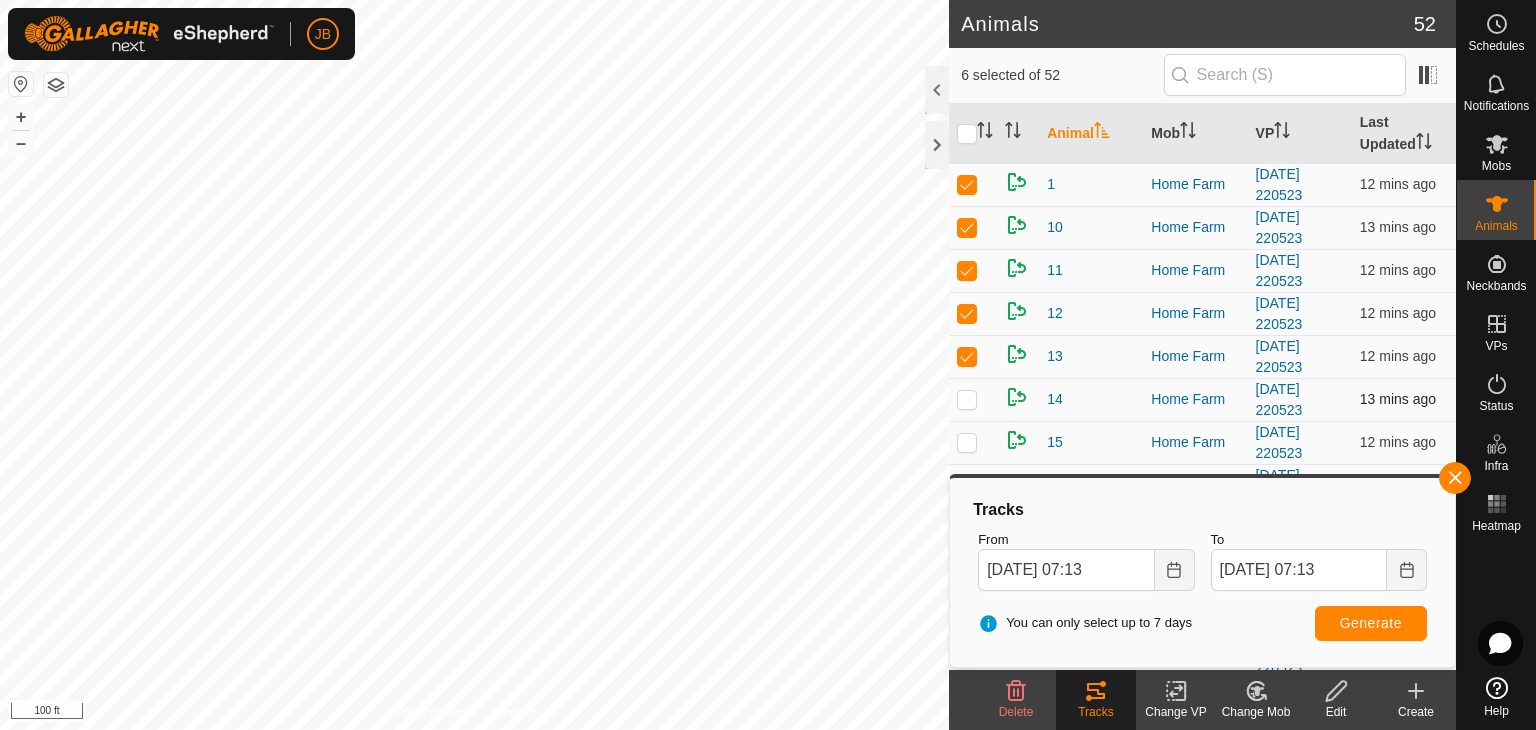click at bounding box center [967, 399] 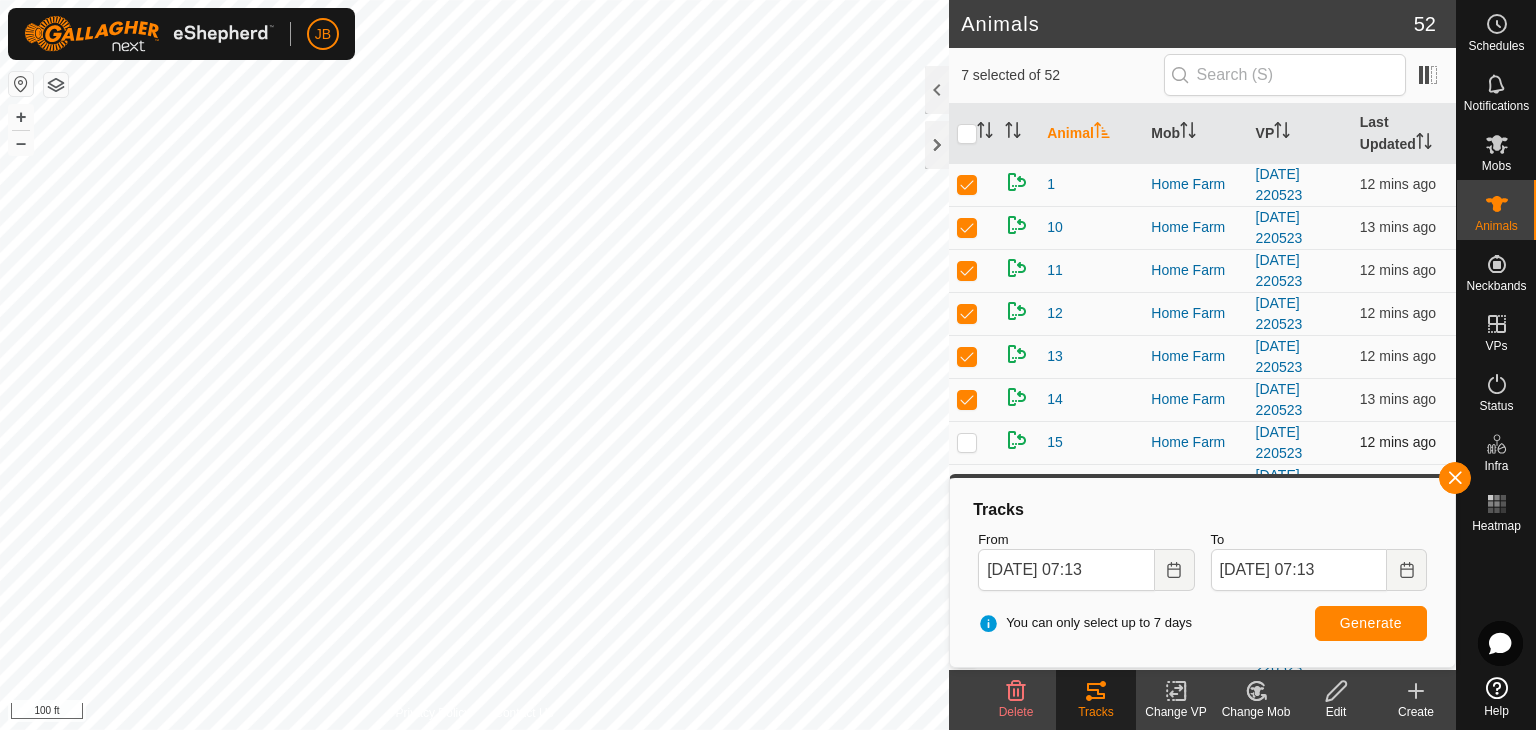 click at bounding box center [967, 442] 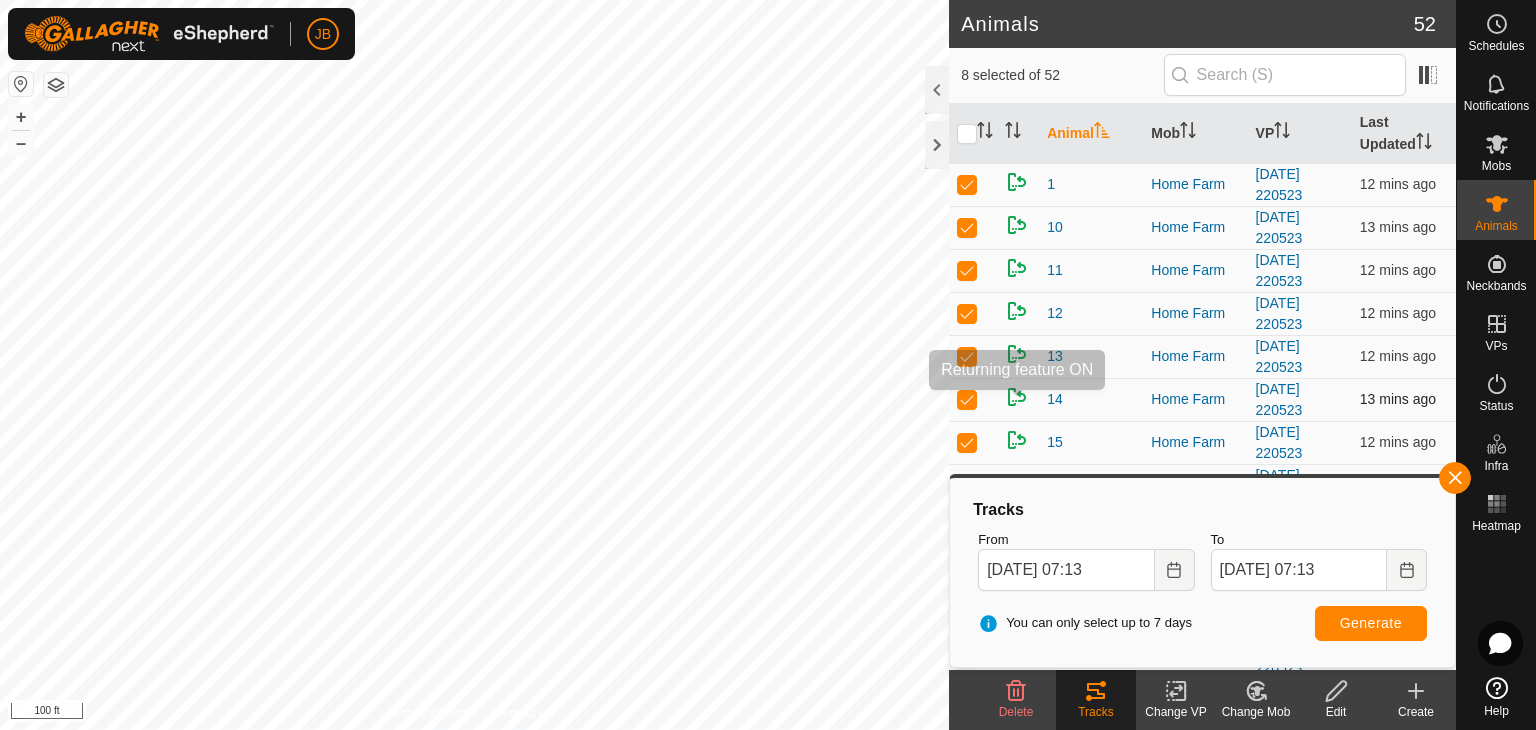 drag, startPoint x: 1075, startPoint y: 397, endPoint x: 1016, endPoint y: 396, distance: 59.008472 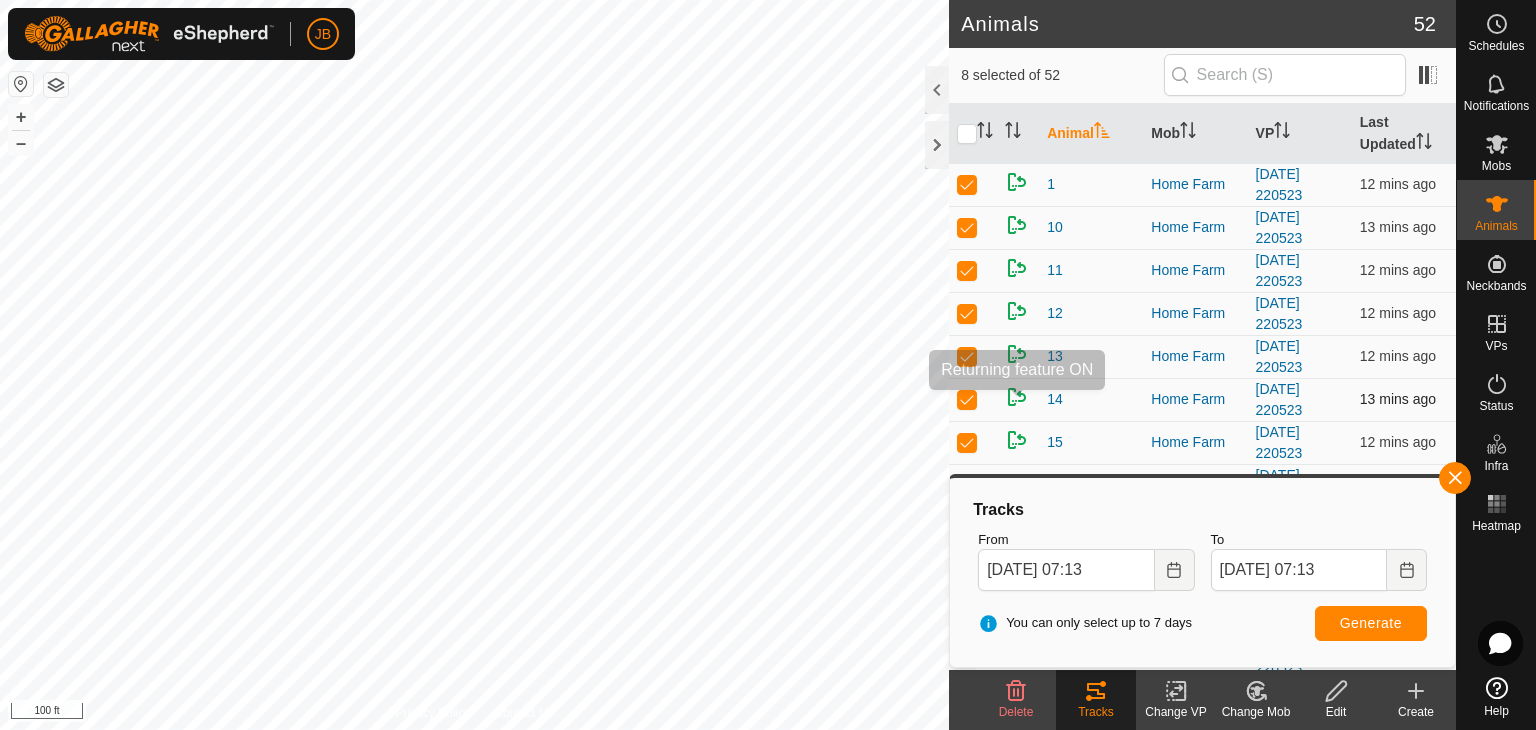 click on "14   Home Farm  [DATE] 220523  13 mins ago" at bounding box center (1202, 399) 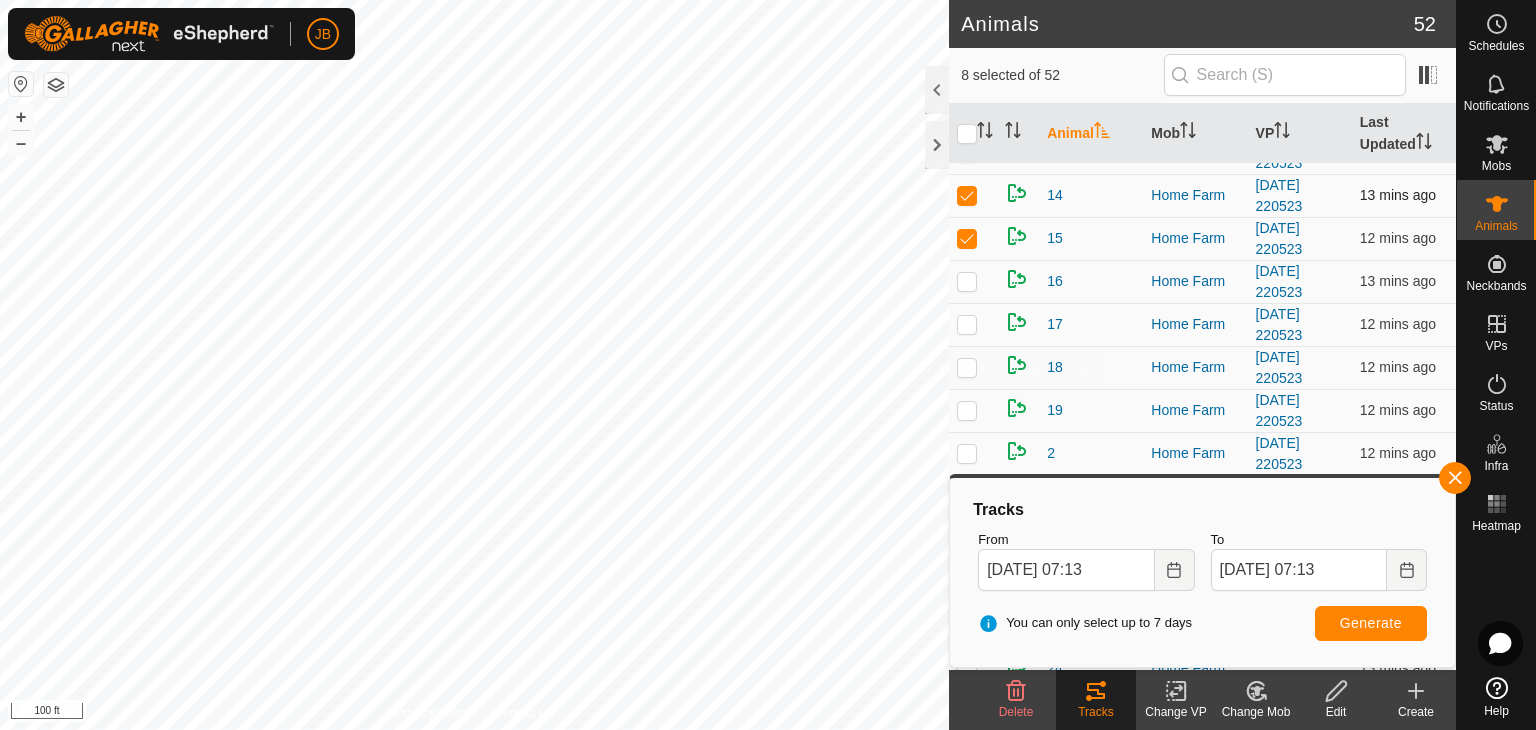 scroll, scrollTop: 210, scrollLeft: 0, axis: vertical 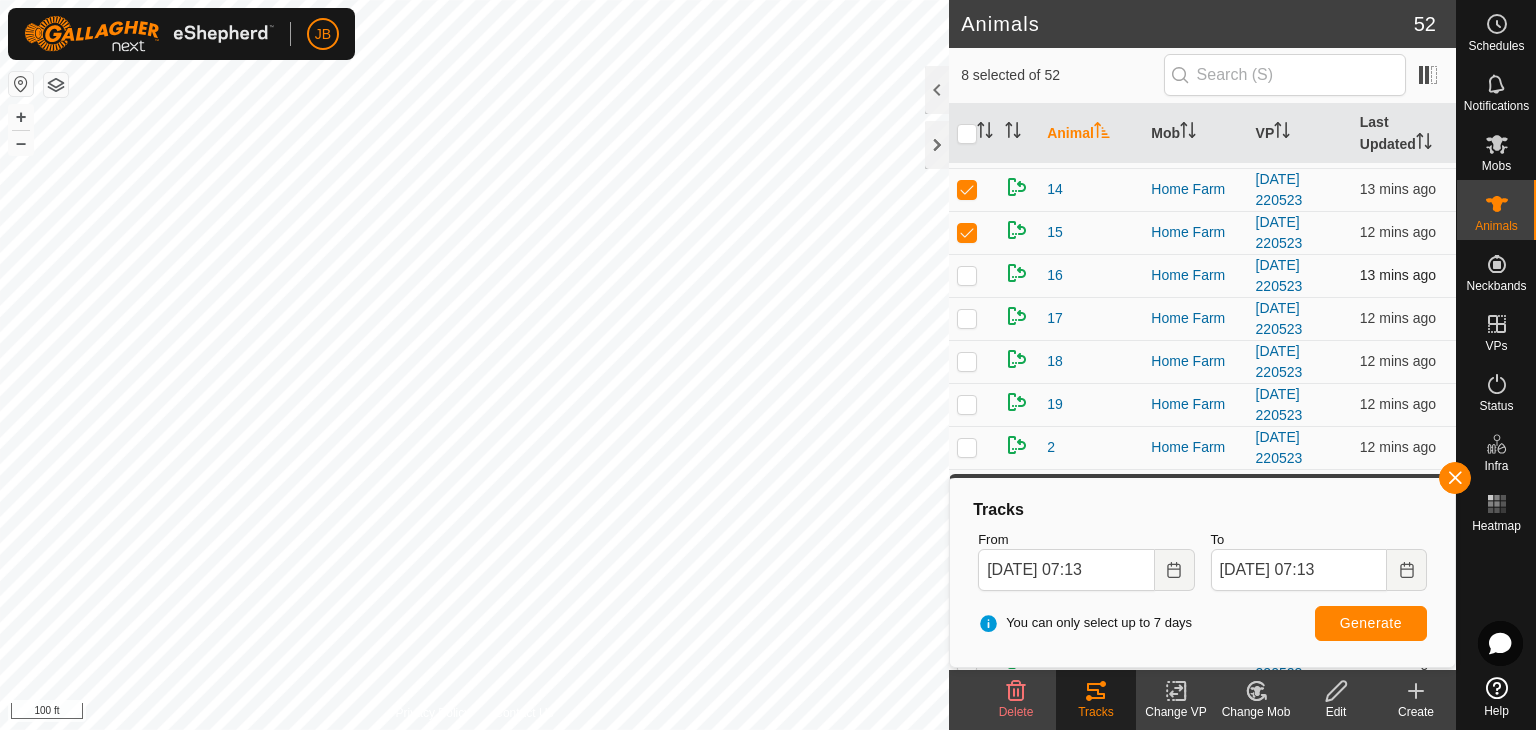 click at bounding box center [967, 275] 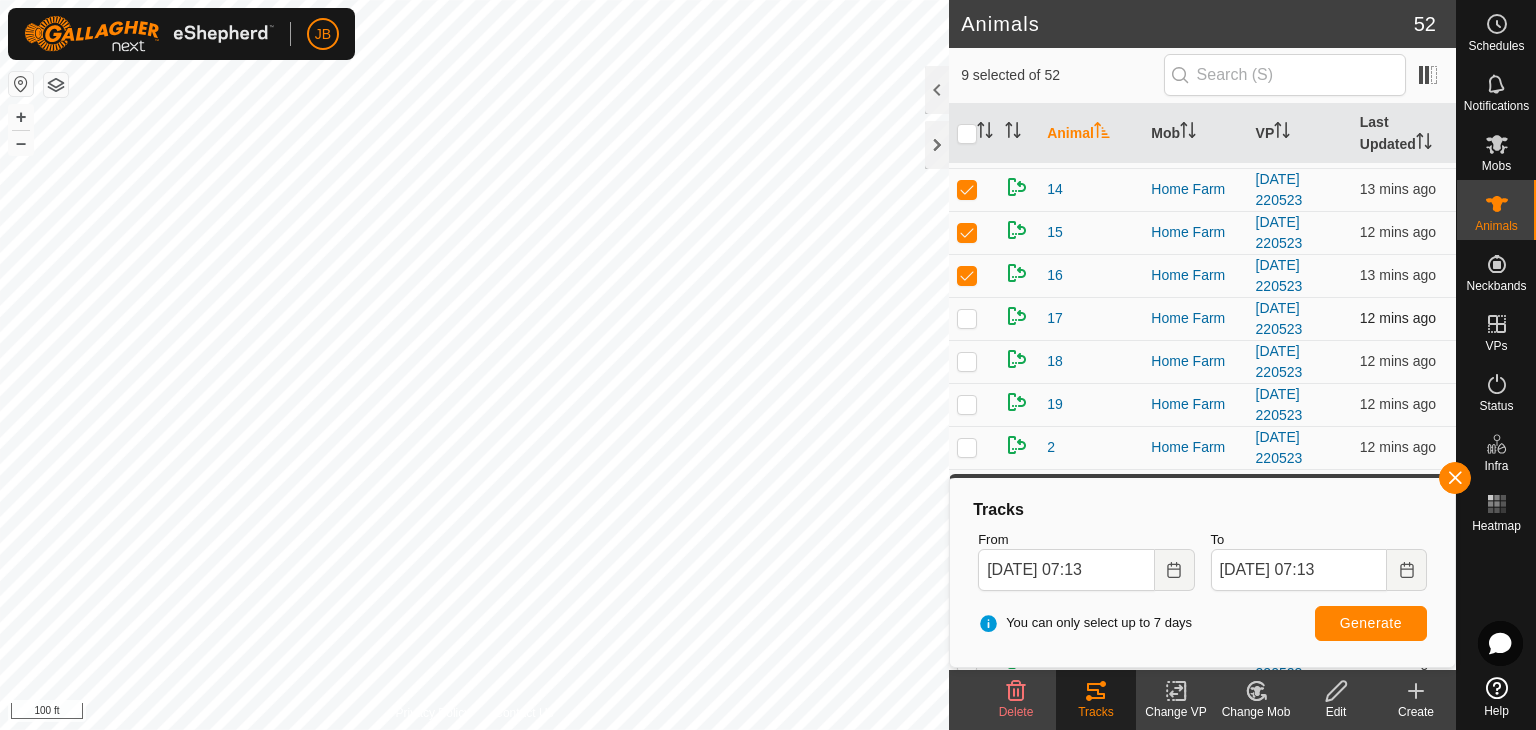 click at bounding box center [967, 318] 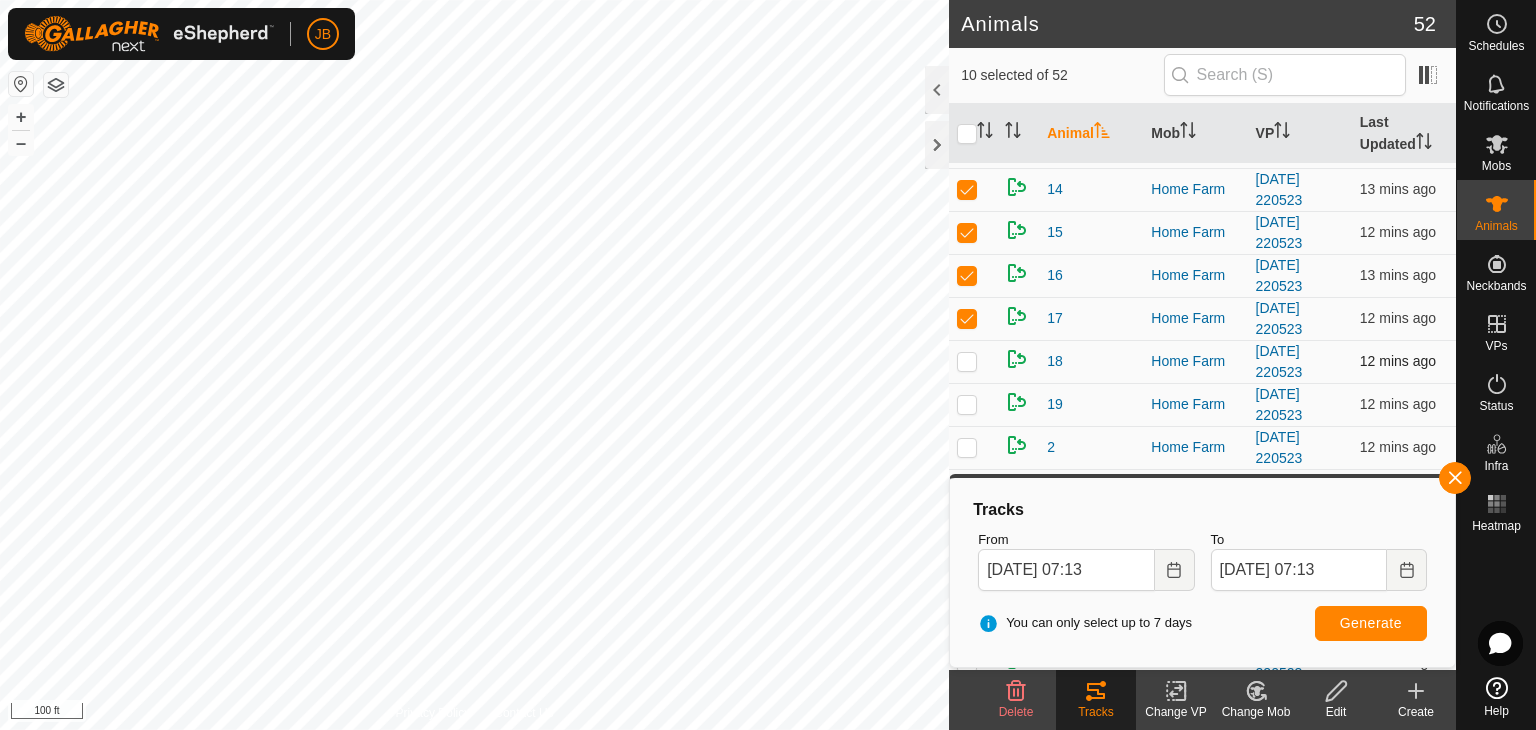 click at bounding box center (973, 361) 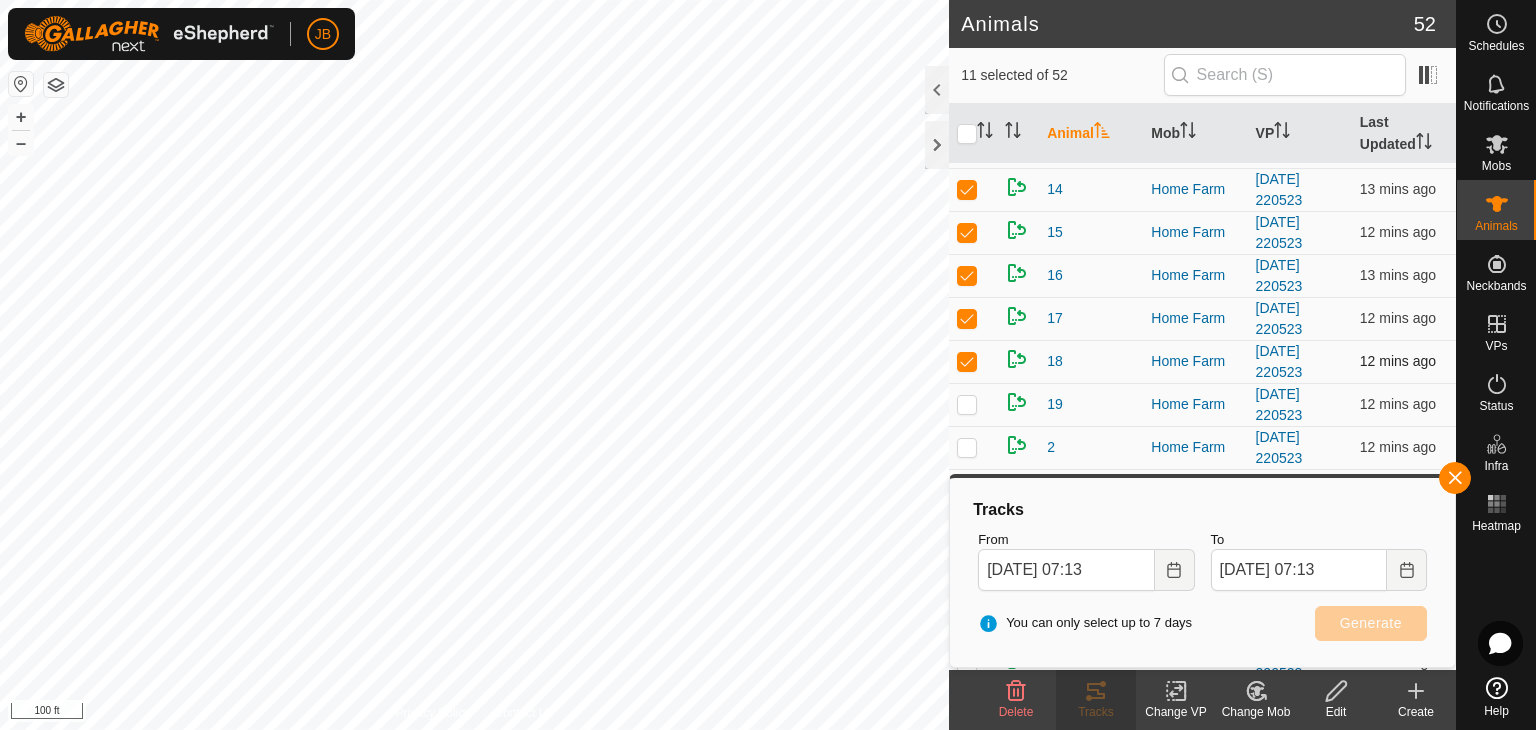 click at bounding box center [967, 361] 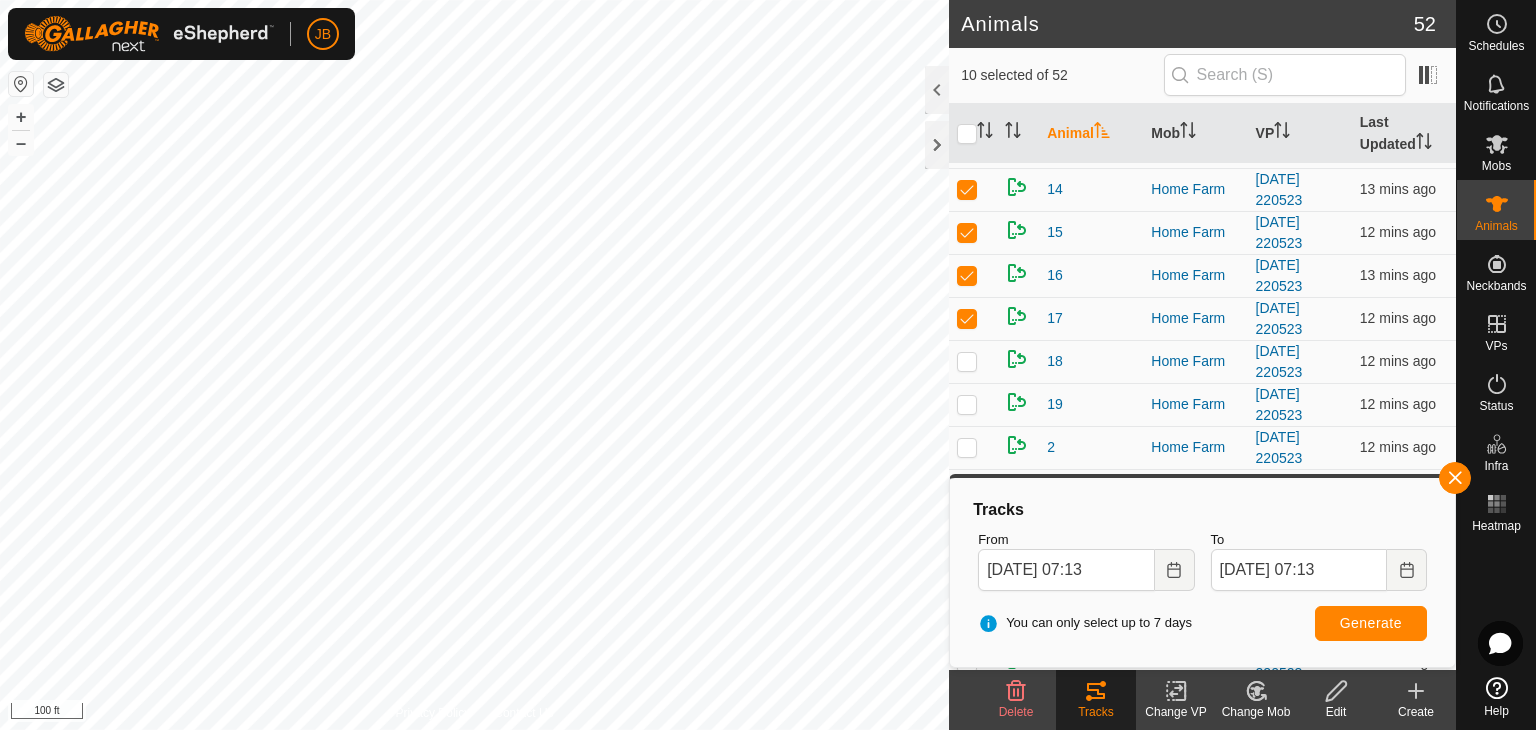 click 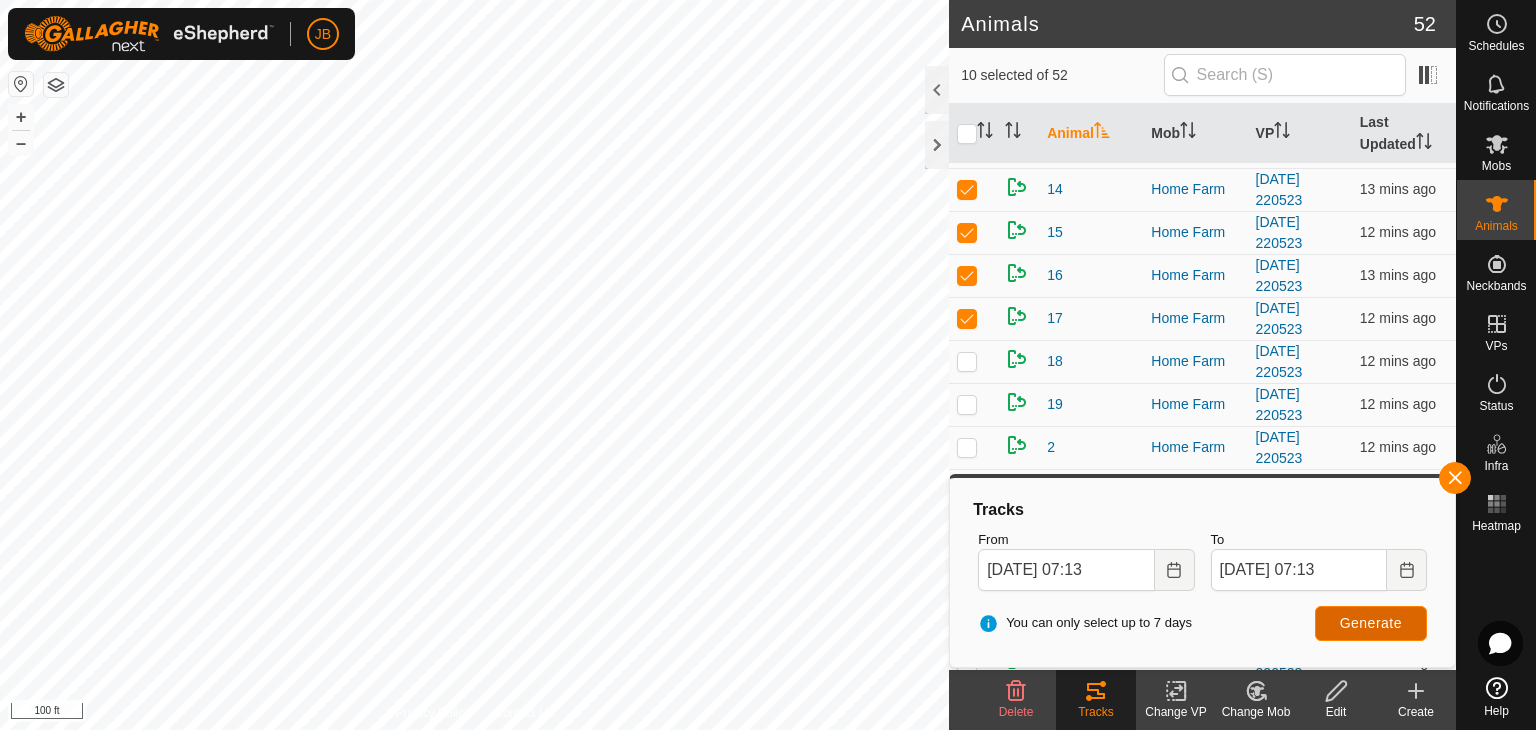 click on "Generate" at bounding box center [1371, 623] 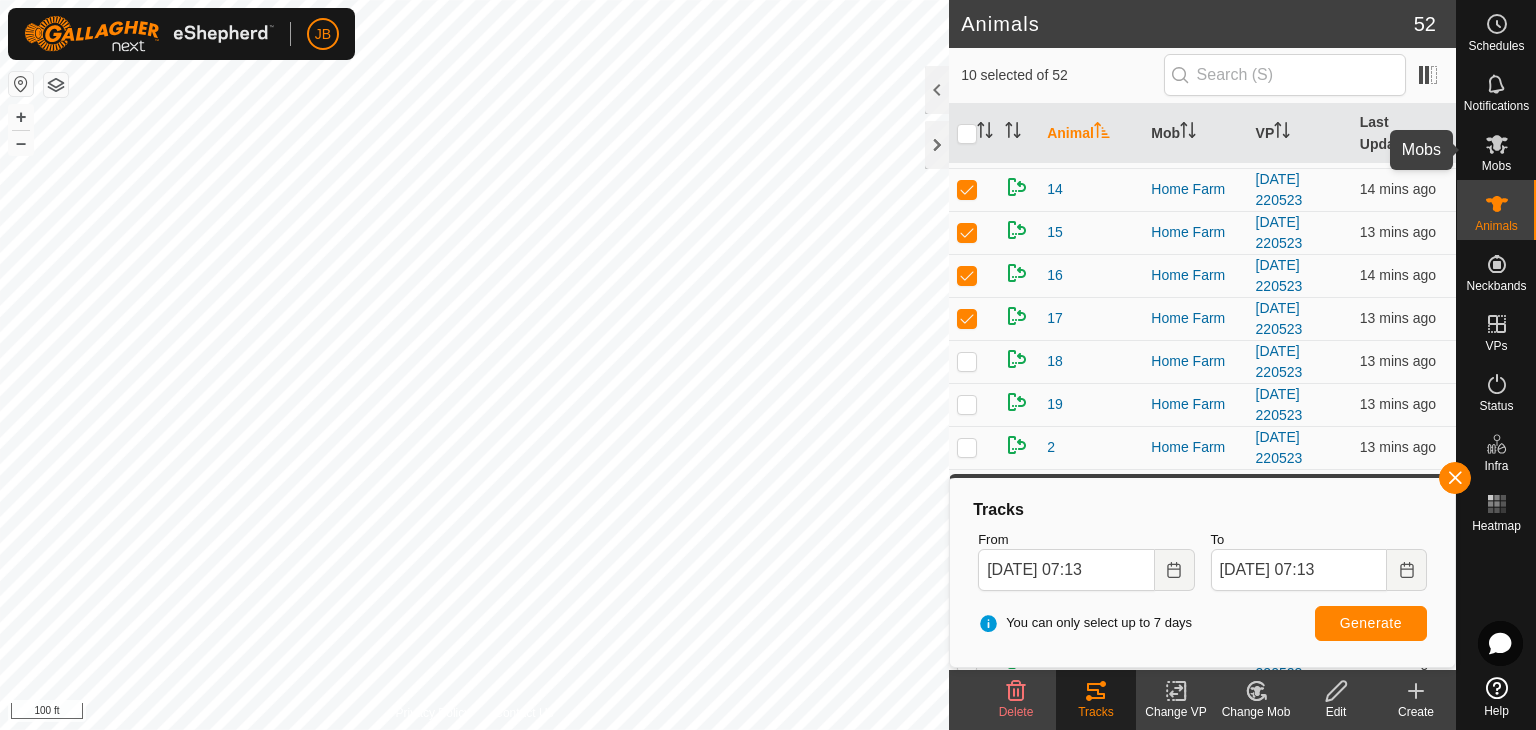 click 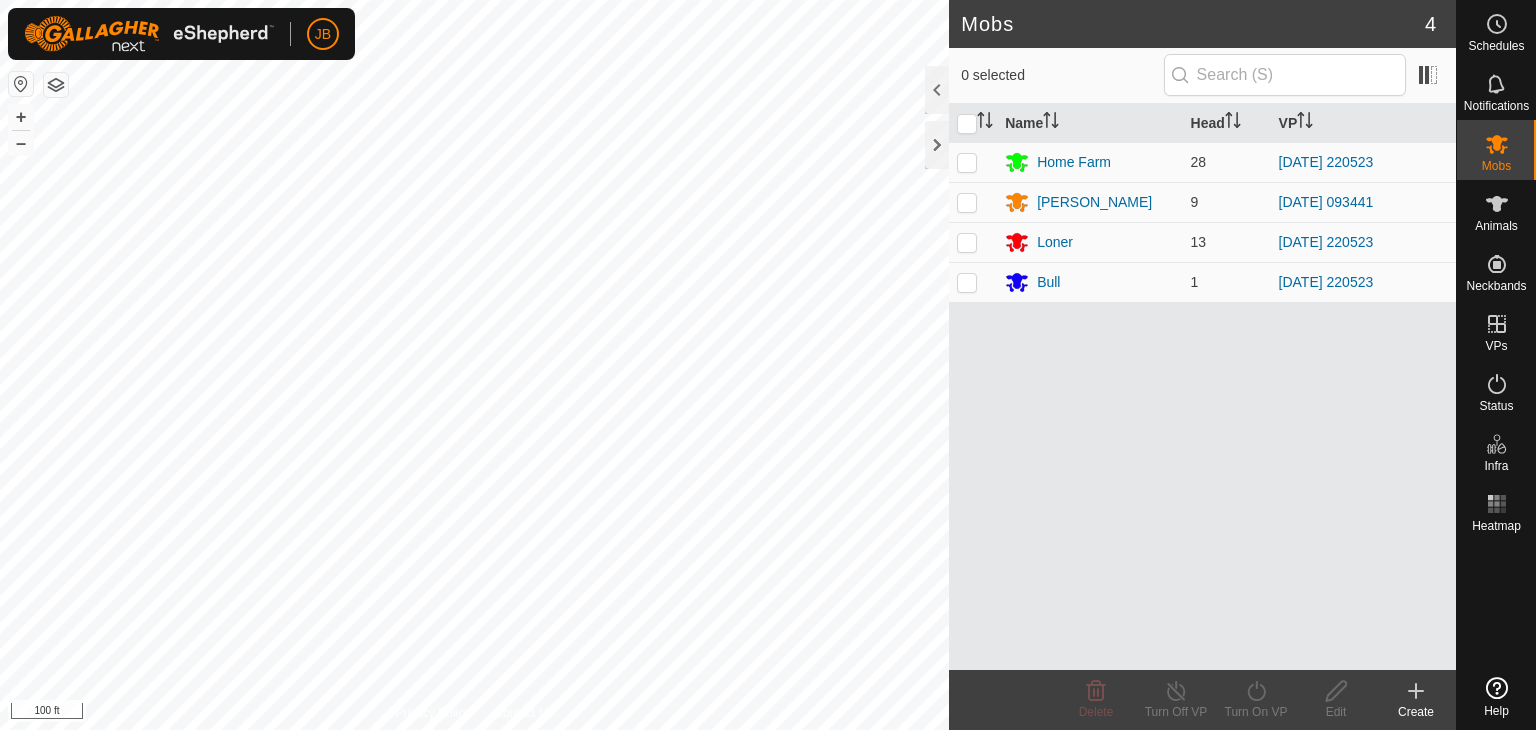 scroll, scrollTop: 0, scrollLeft: 0, axis: both 